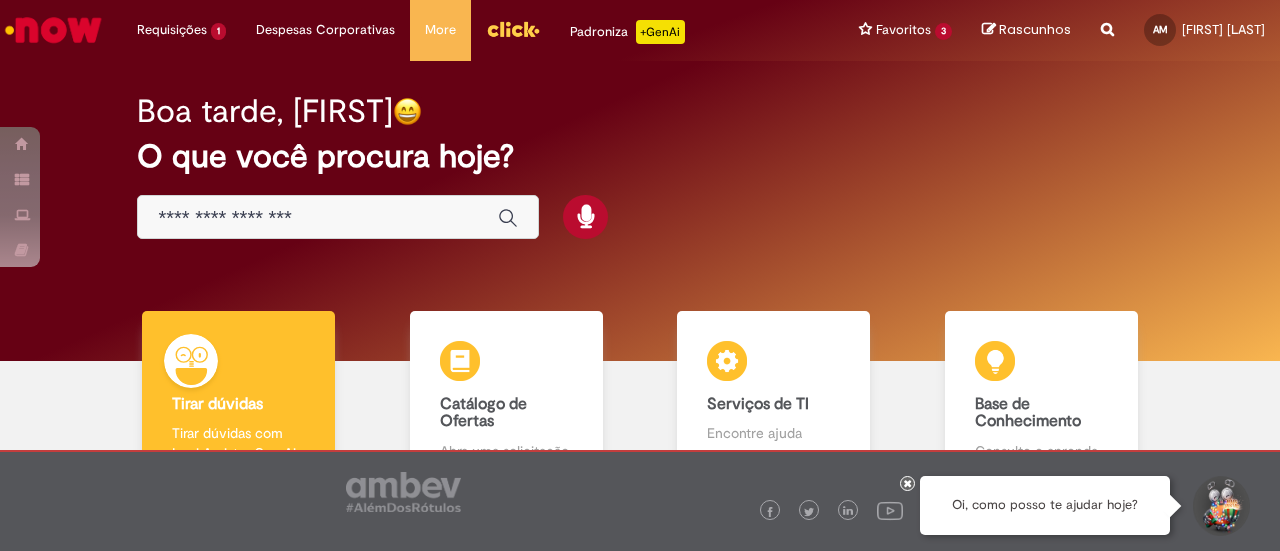 scroll, scrollTop: 0, scrollLeft: 0, axis: both 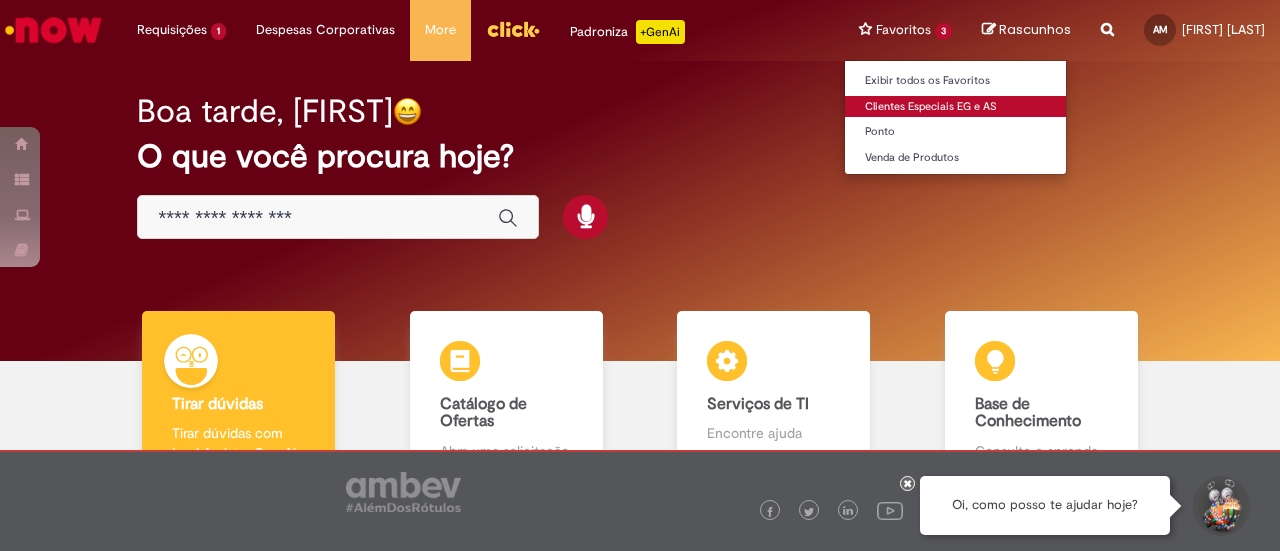 click on "Clientes Especiais EG e AS" at bounding box center [955, 107] 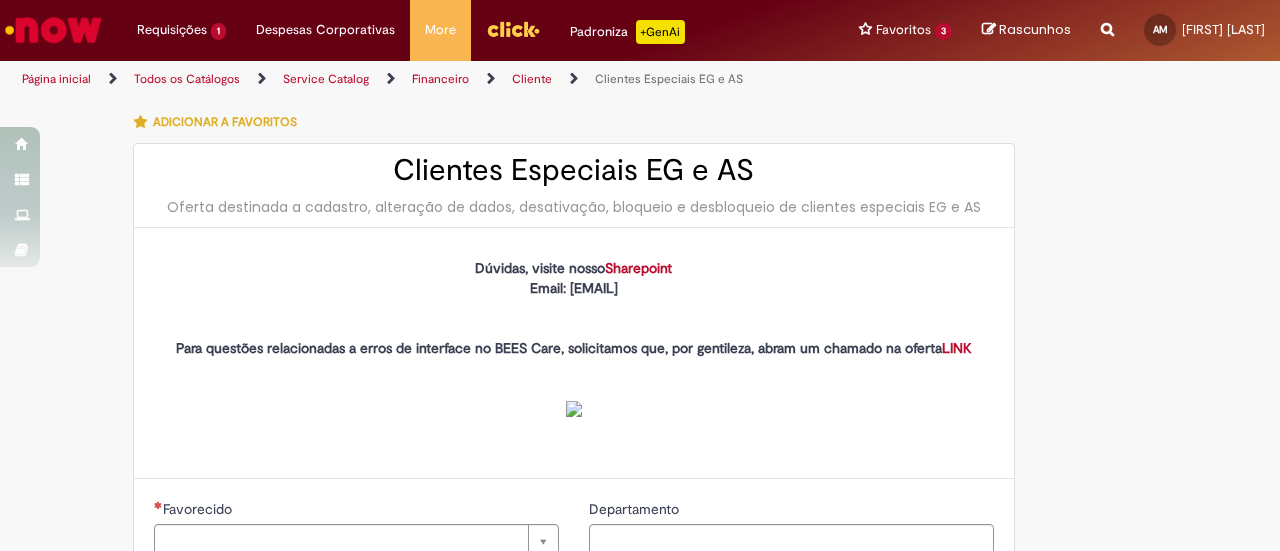 type on "********" 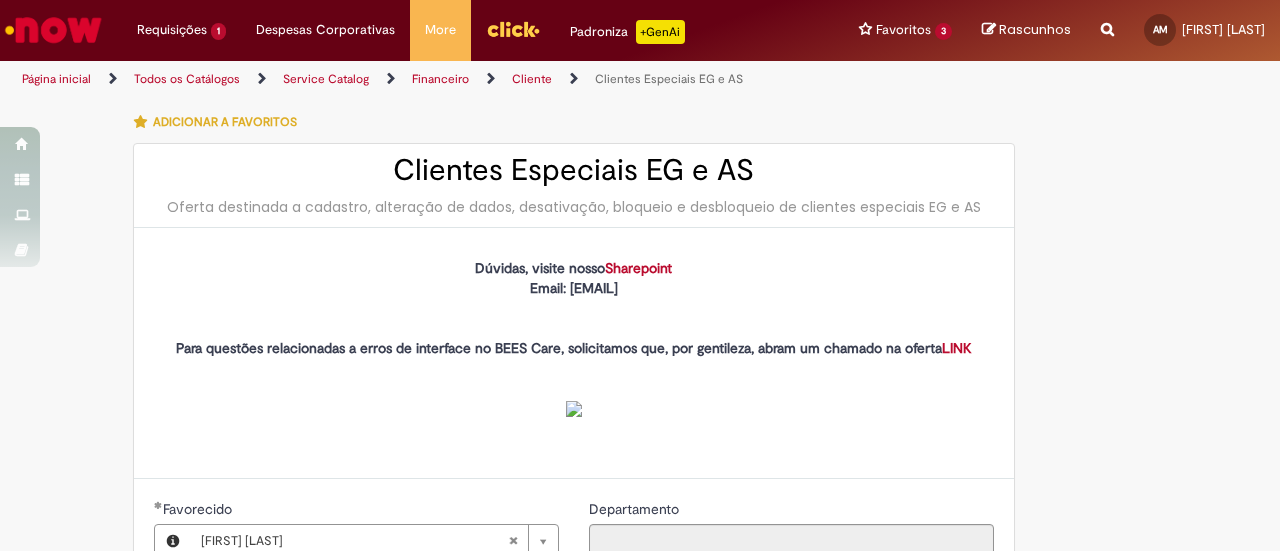 type on "**********" 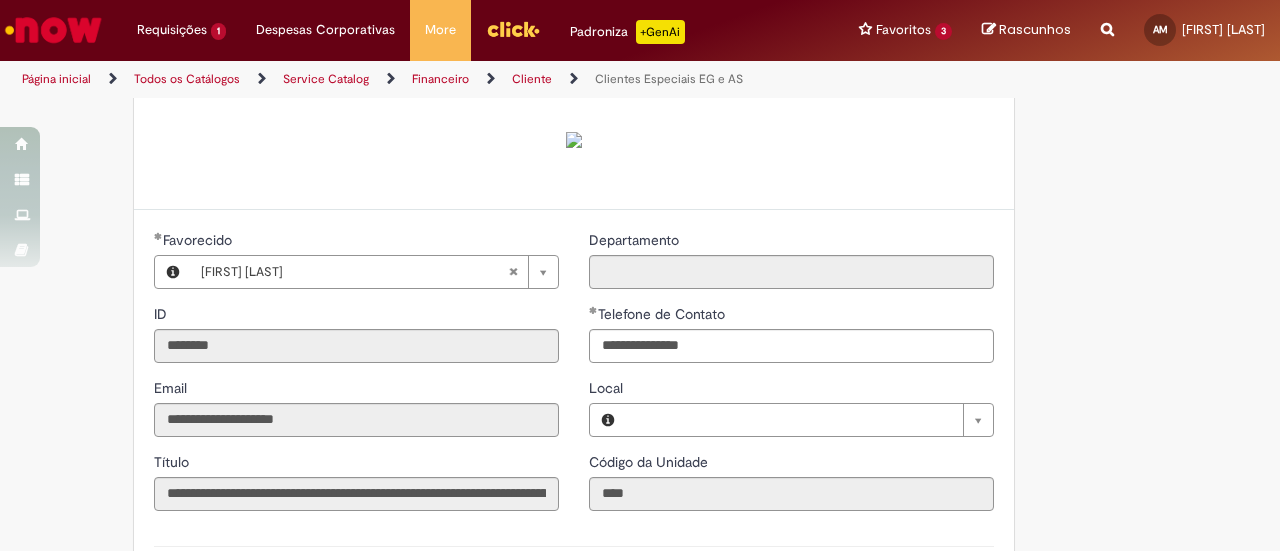type on "**********" 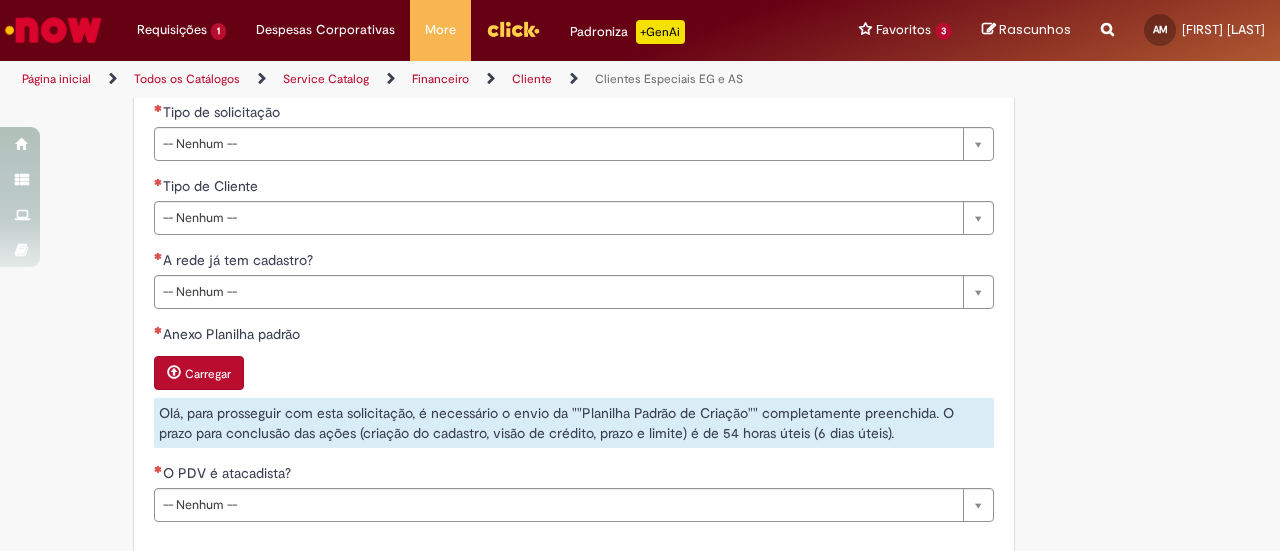 scroll, scrollTop: 800, scrollLeft: 0, axis: vertical 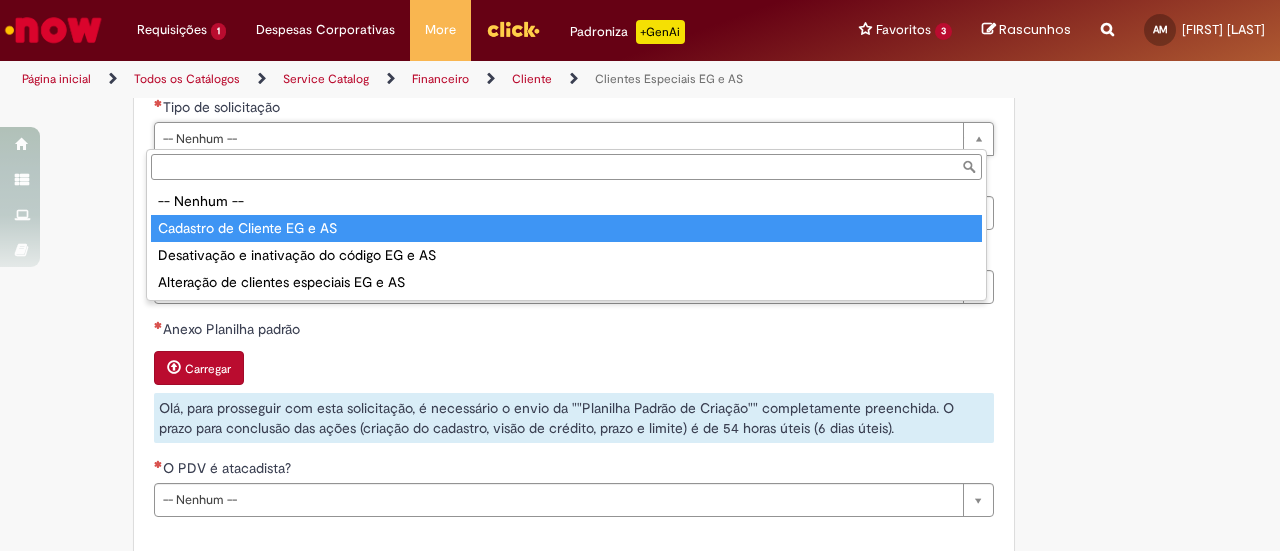 type on "**********" 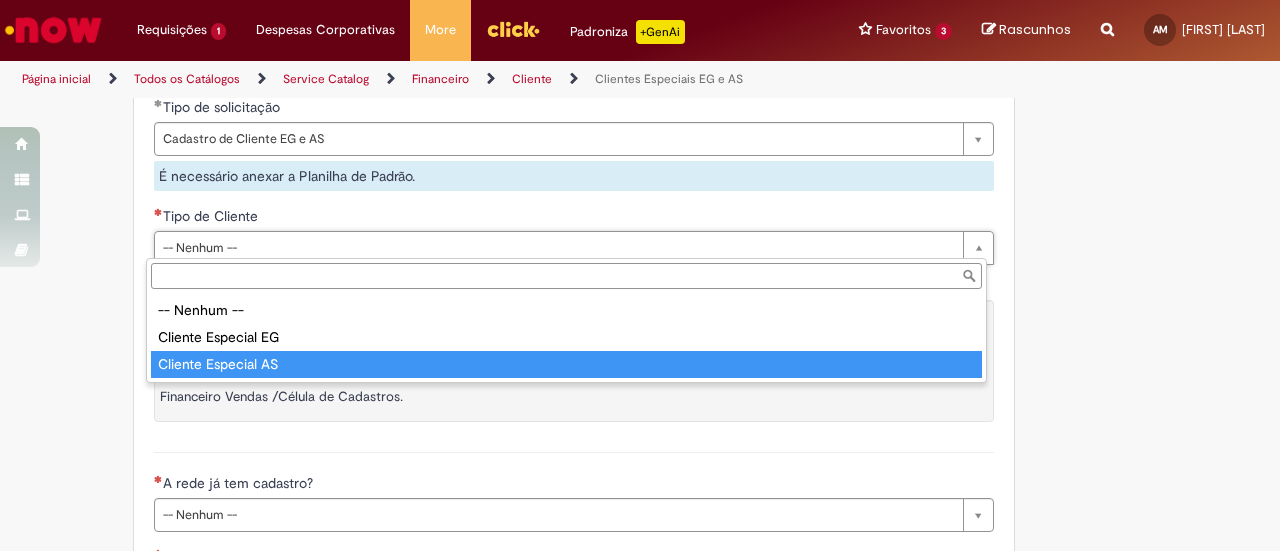 type on "**********" 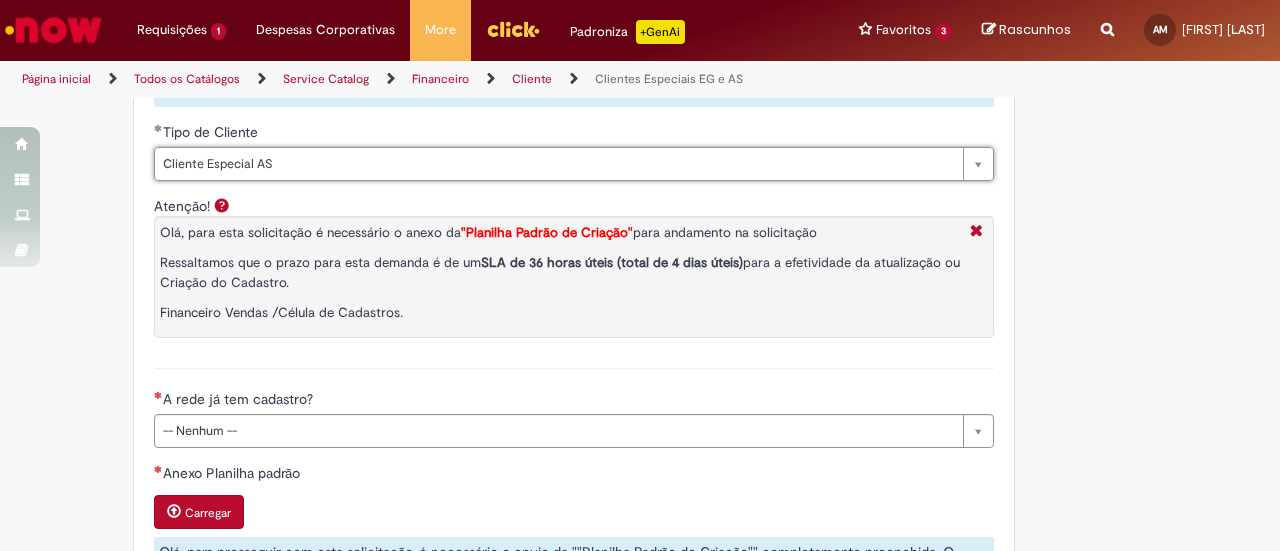 scroll, scrollTop: 1000, scrollLeft: 0, axis: vertical 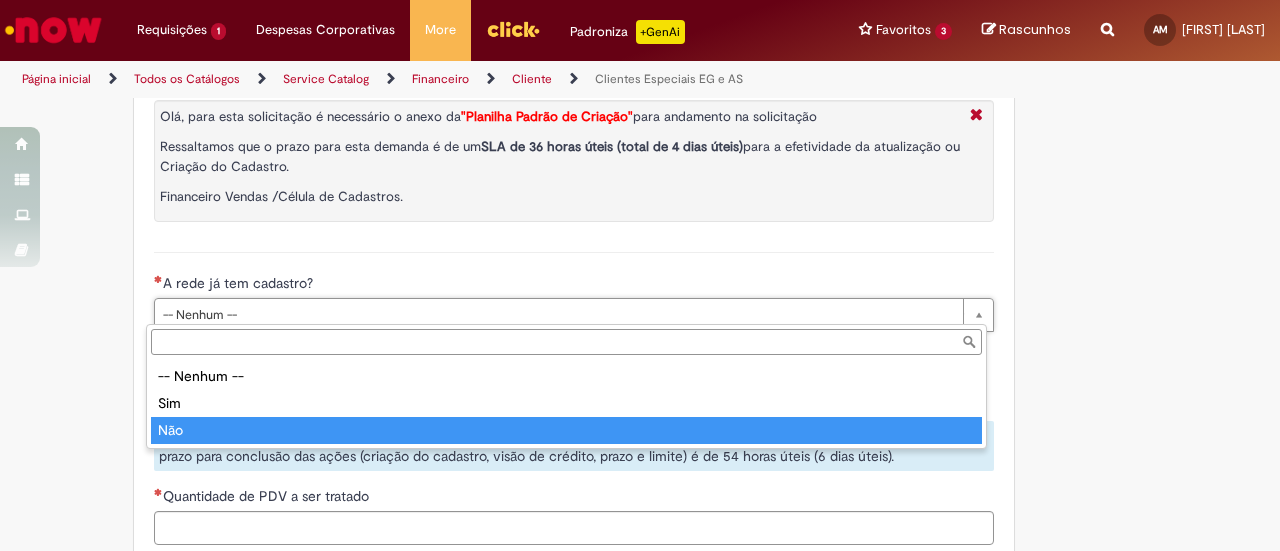 type on "***" 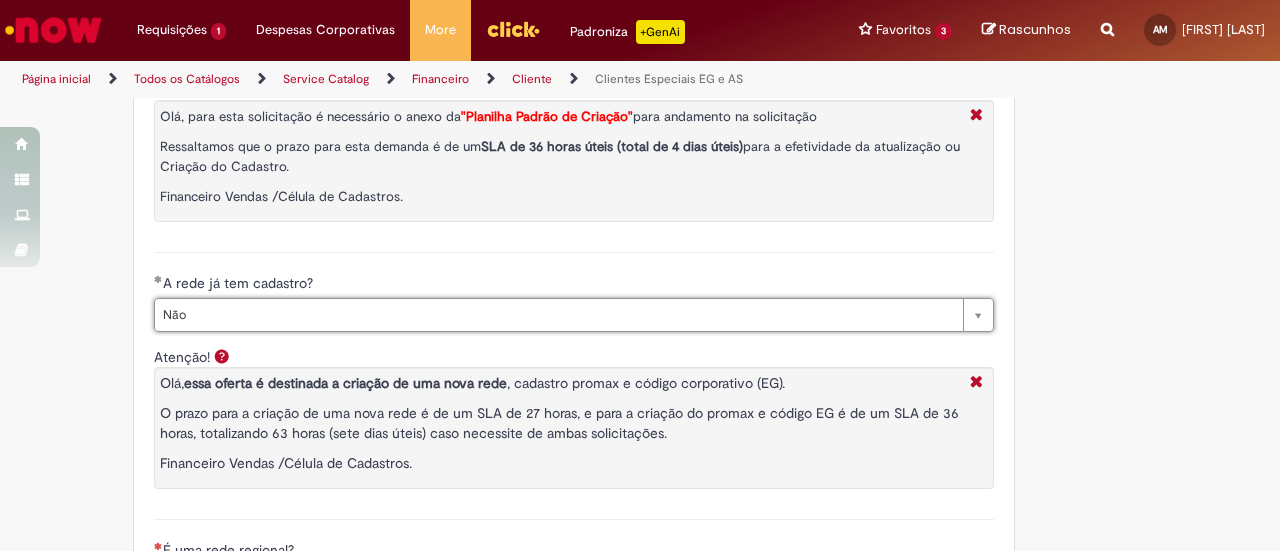 click on "**********" at bounding box center [542, 260] 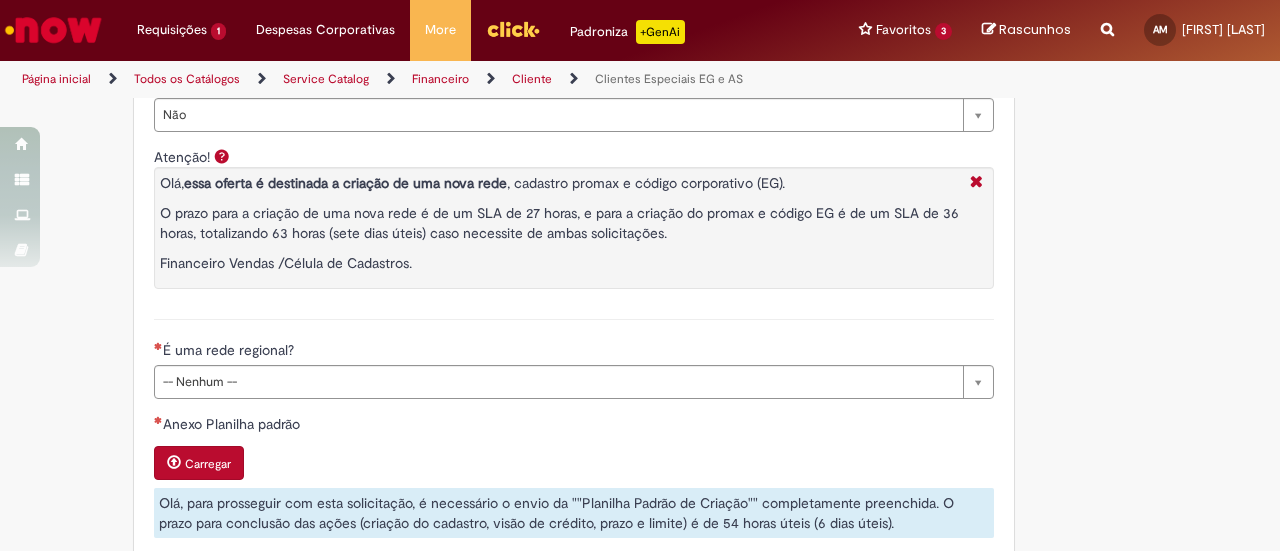 scroll, scrollTop: 1300, scrollLeft: 0, axis: vertical 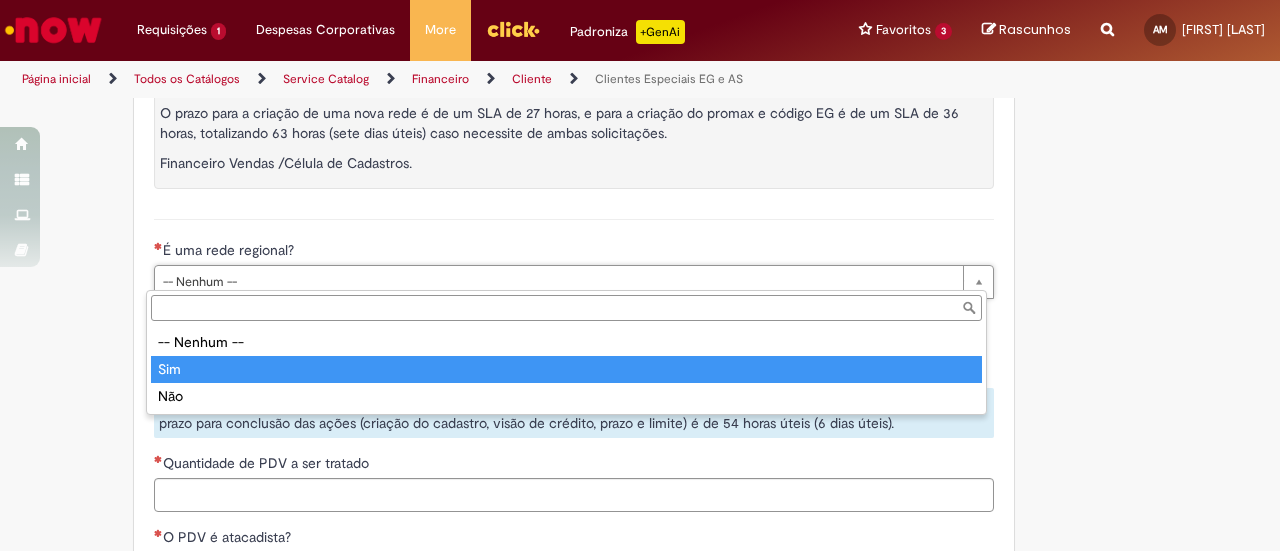 type on "***" 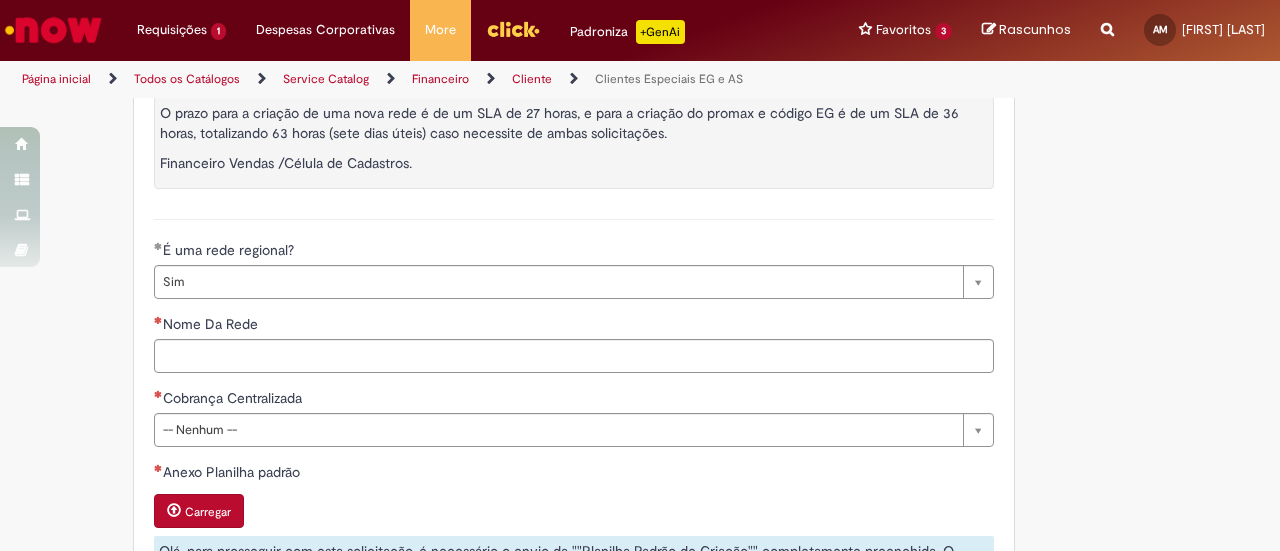 click on "**********" at bounding box center (574, 122) 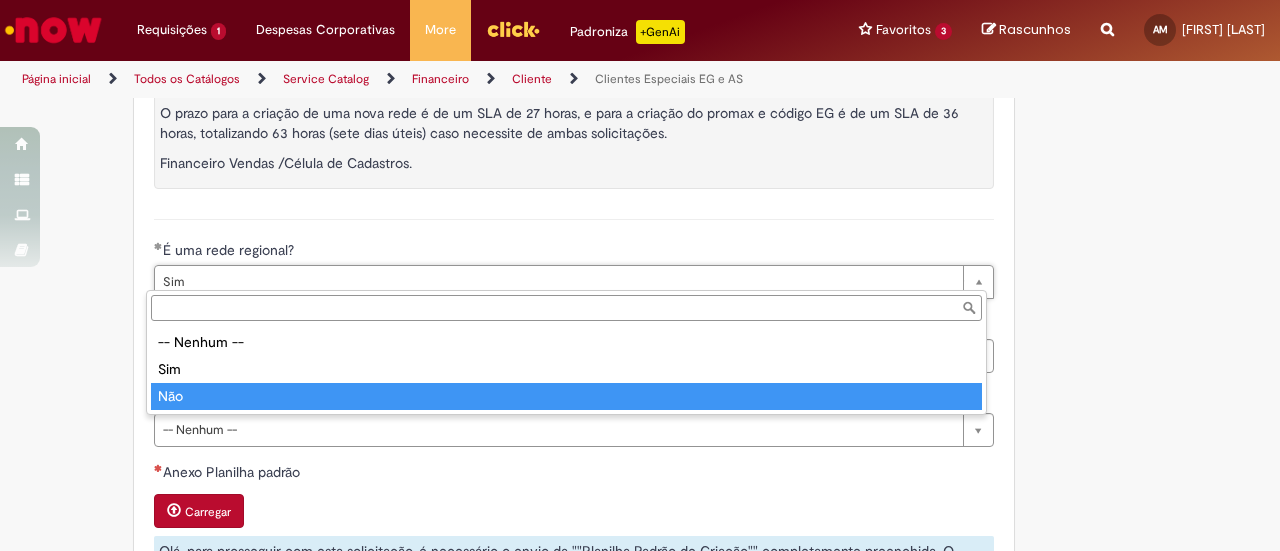 type on "***" 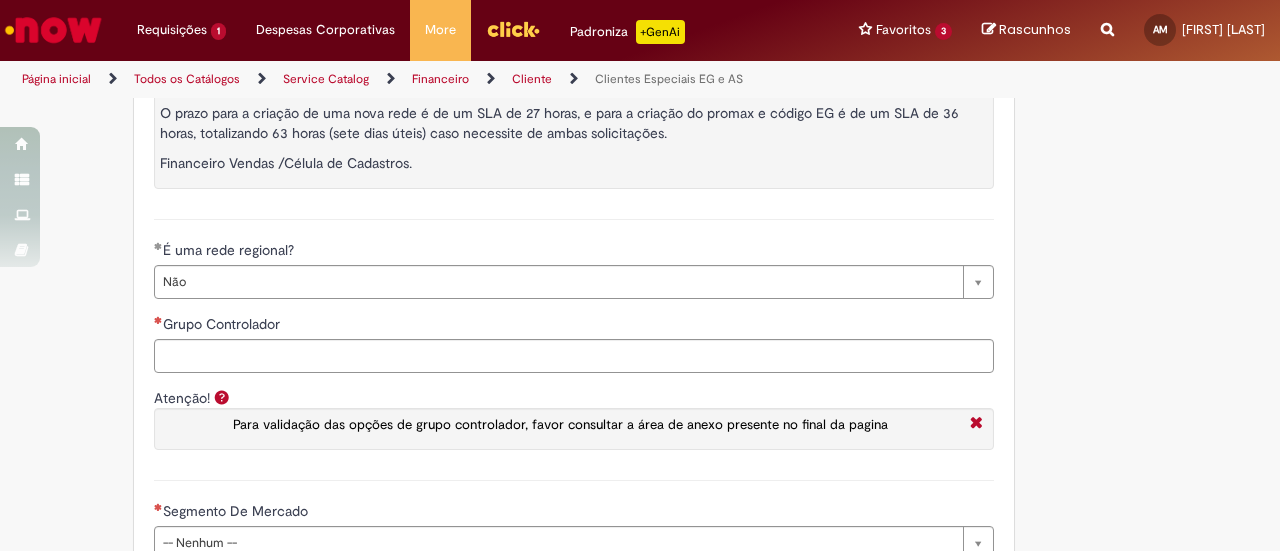 scroll, scrollTop: 0, scrollLeft: 0, axis: both 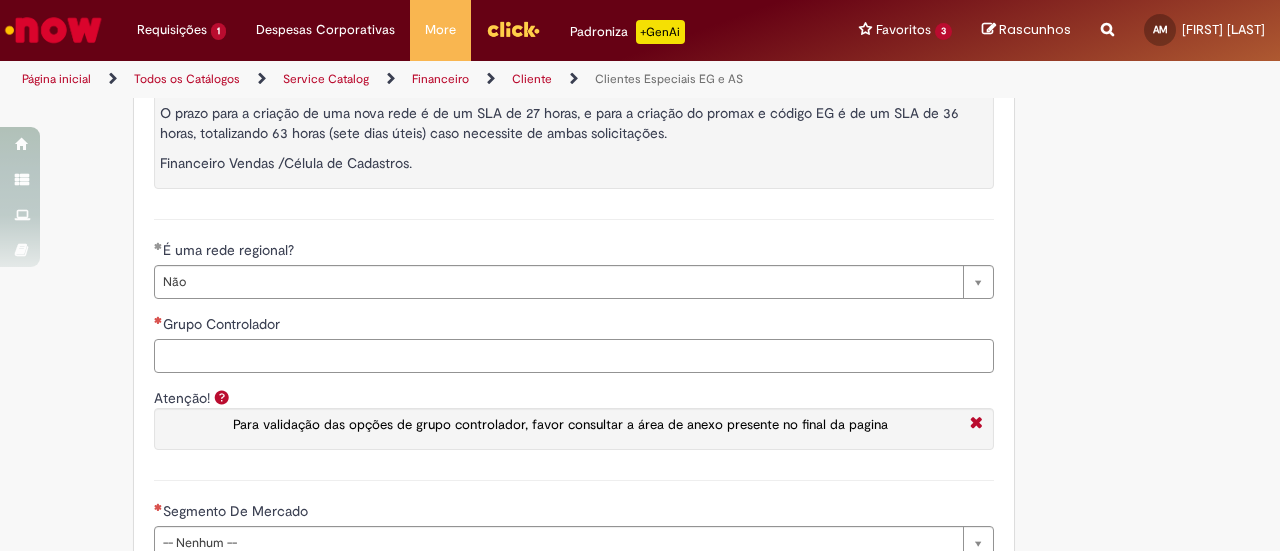click on "Grupo Controlador" at bounding box center [574, 356] 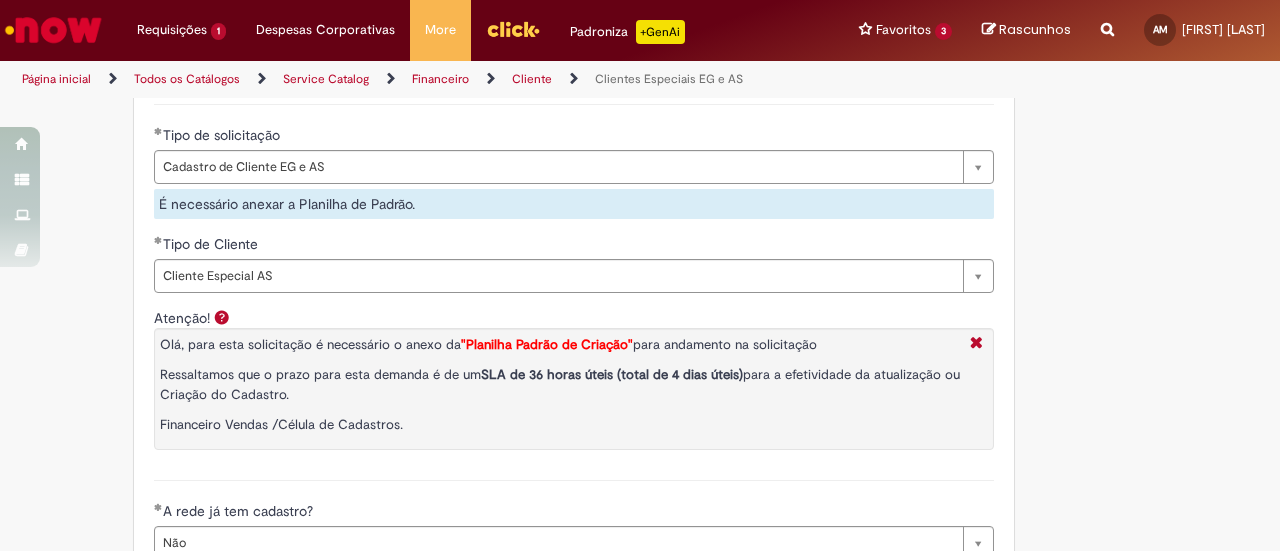 scroll, scrollTop: 972, scrollLeft: 0, axis: vertical 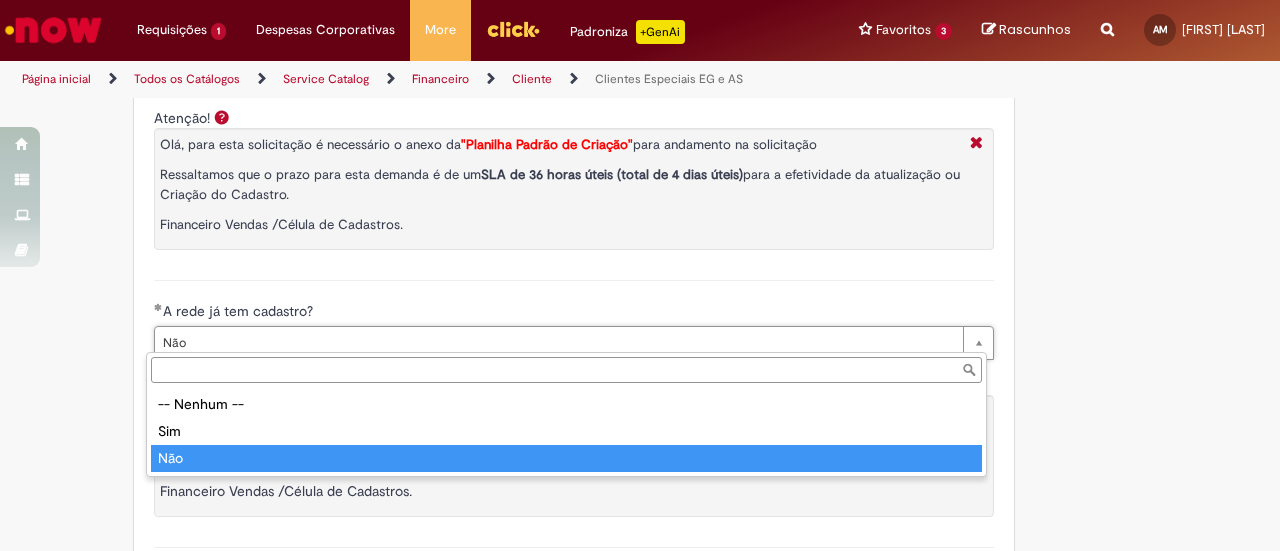 type on "***" 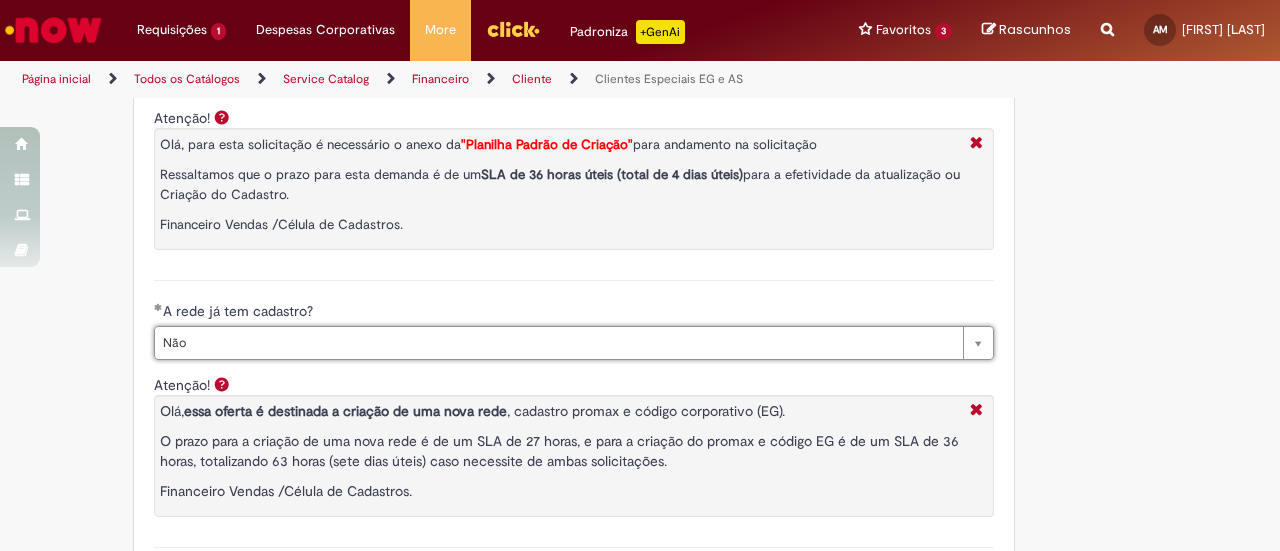 scroll, scrollTop: 0, scrollLeft: 24, axis: horizontal 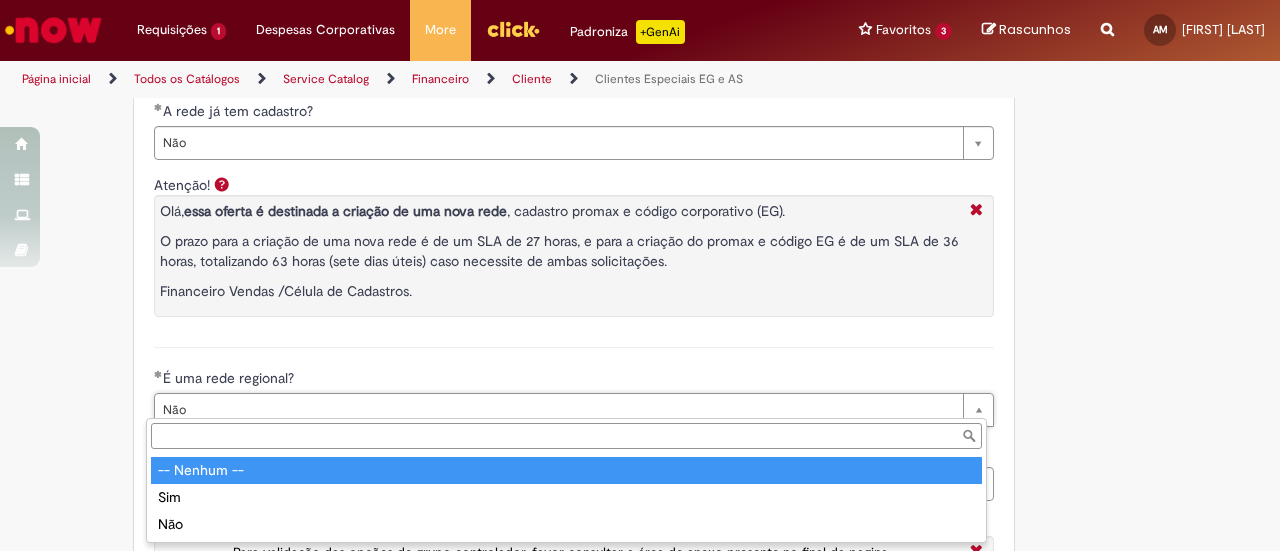 type on "**********" 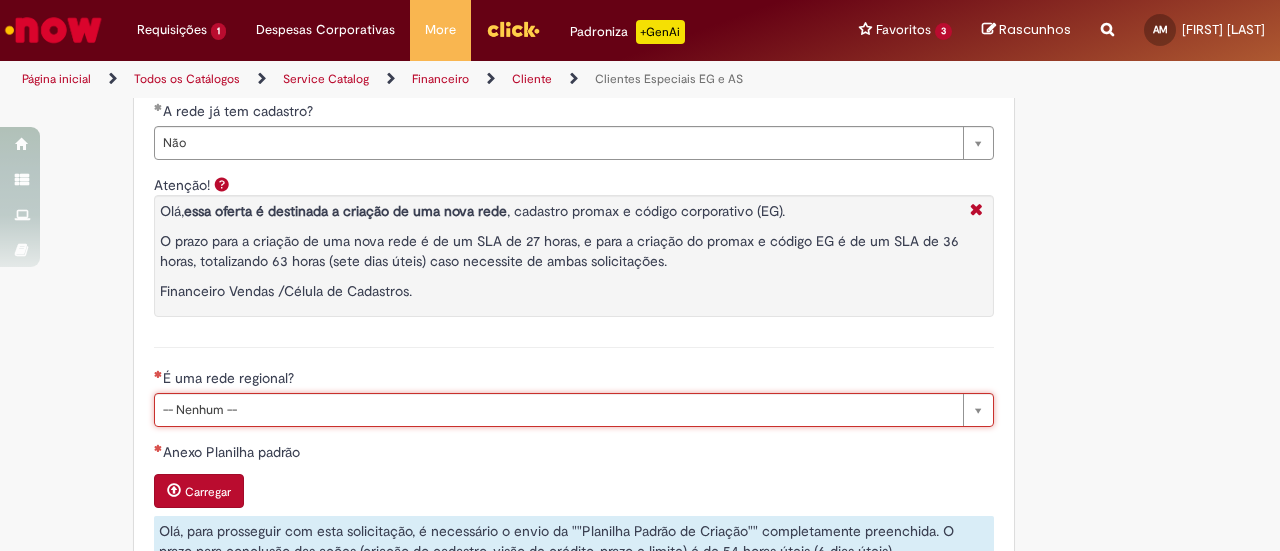 scroll, scrollTop: 0, scrollLeft: 24, axis: horizontal 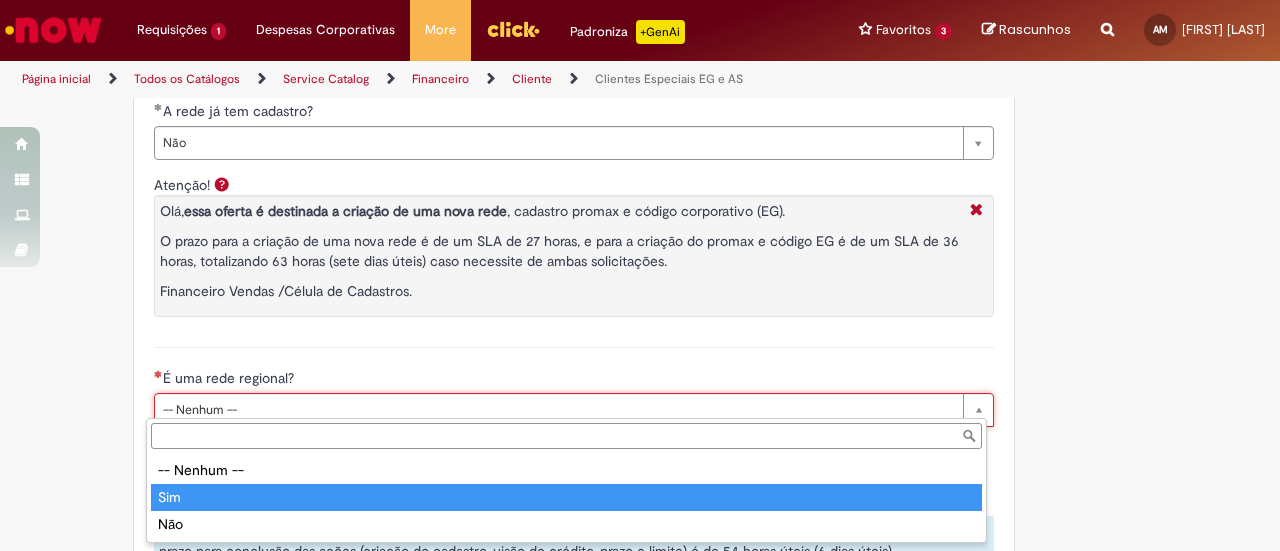 type on "***" 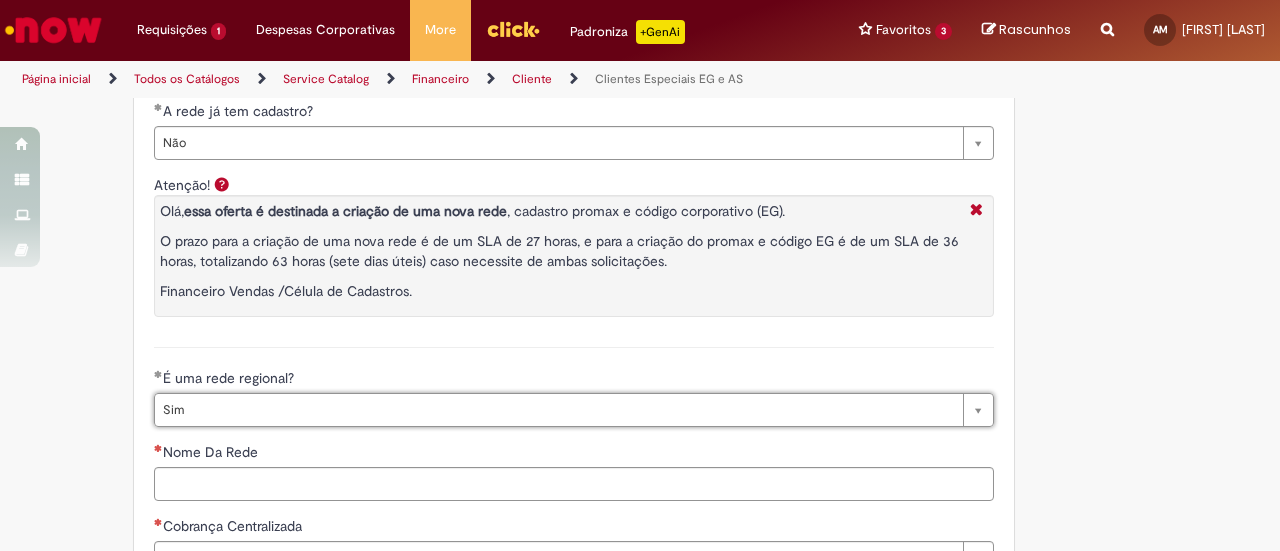 scroll, scrollTop: 0, scrollLeft: 22, axis: horizontal 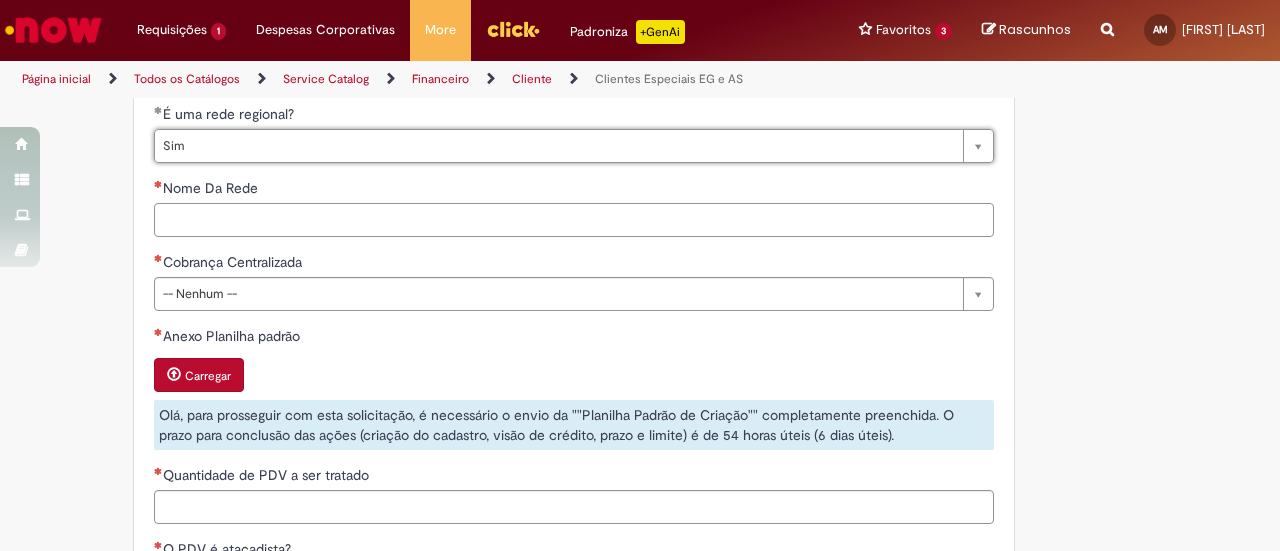 click on "Nome Da Rede" at bounding box center [574, 220] 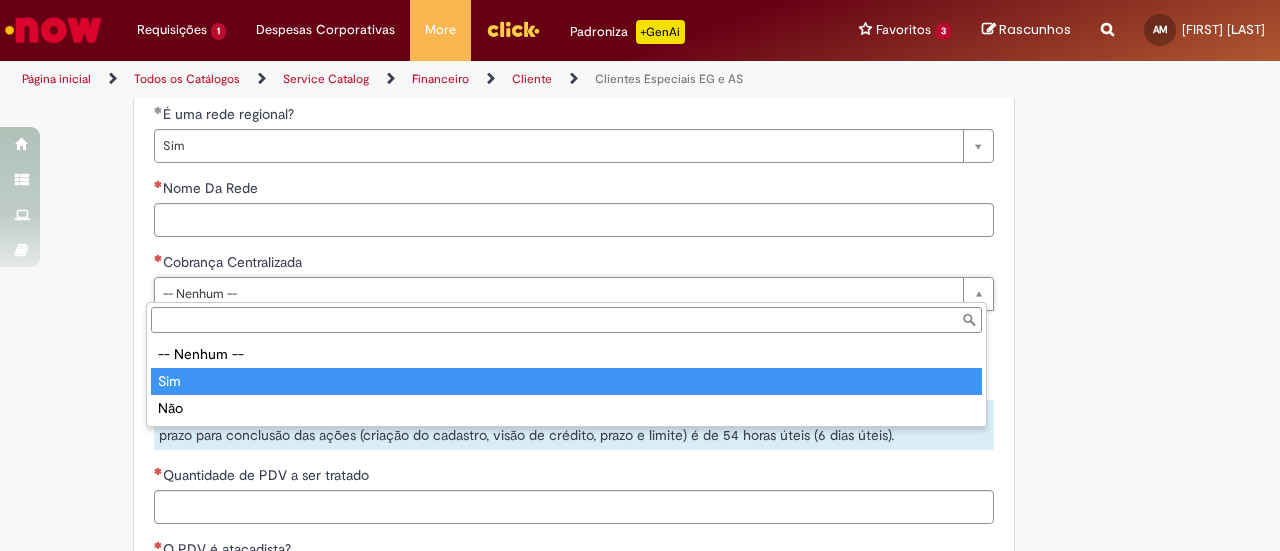 type on "***" 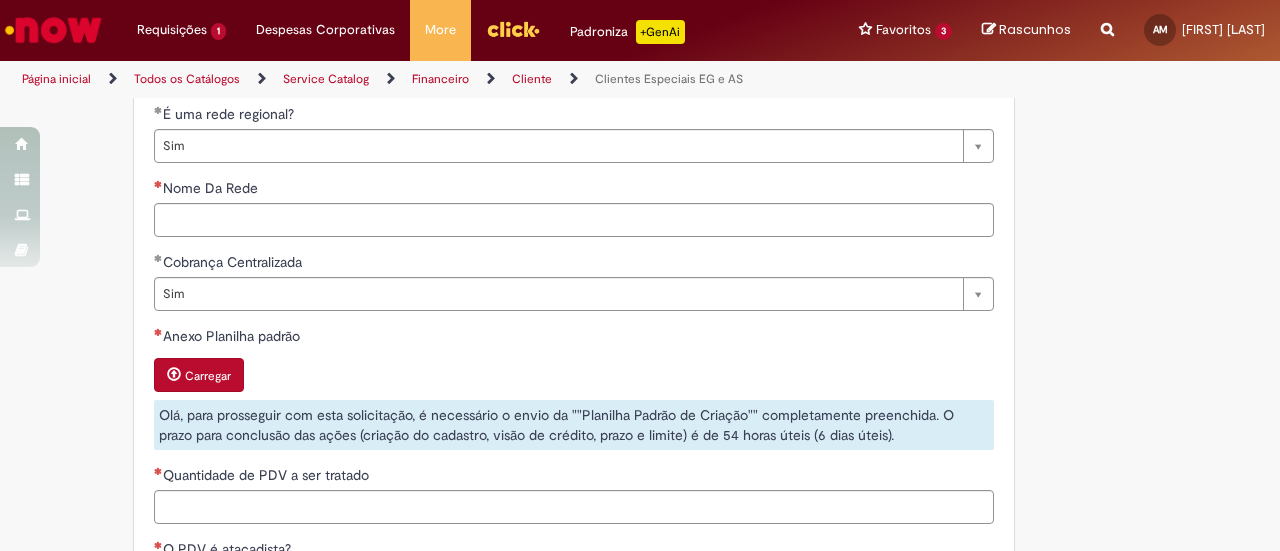 click on "**********" at bounding box center (542, -102) 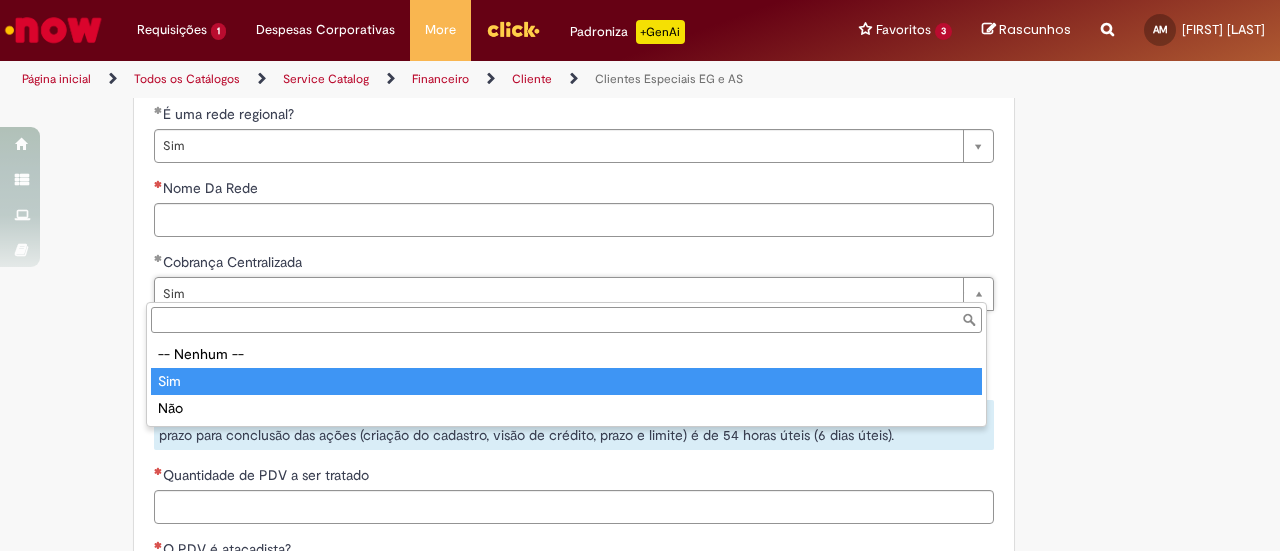 type on "***" 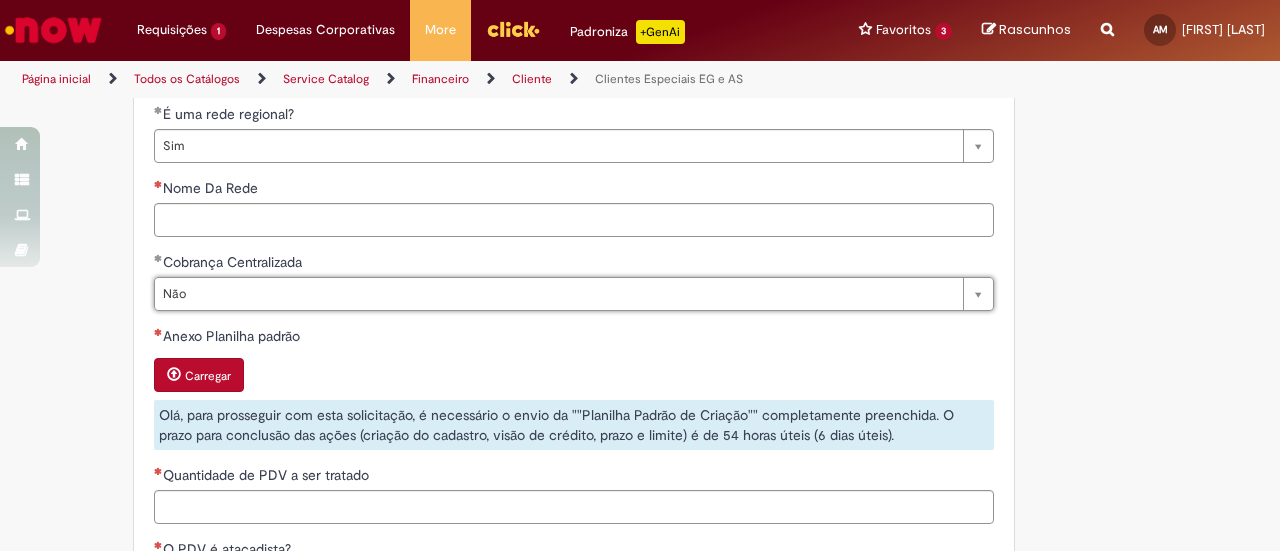 scroll, scrollTop: 0, scrollLeft: 22, axis: horizontal 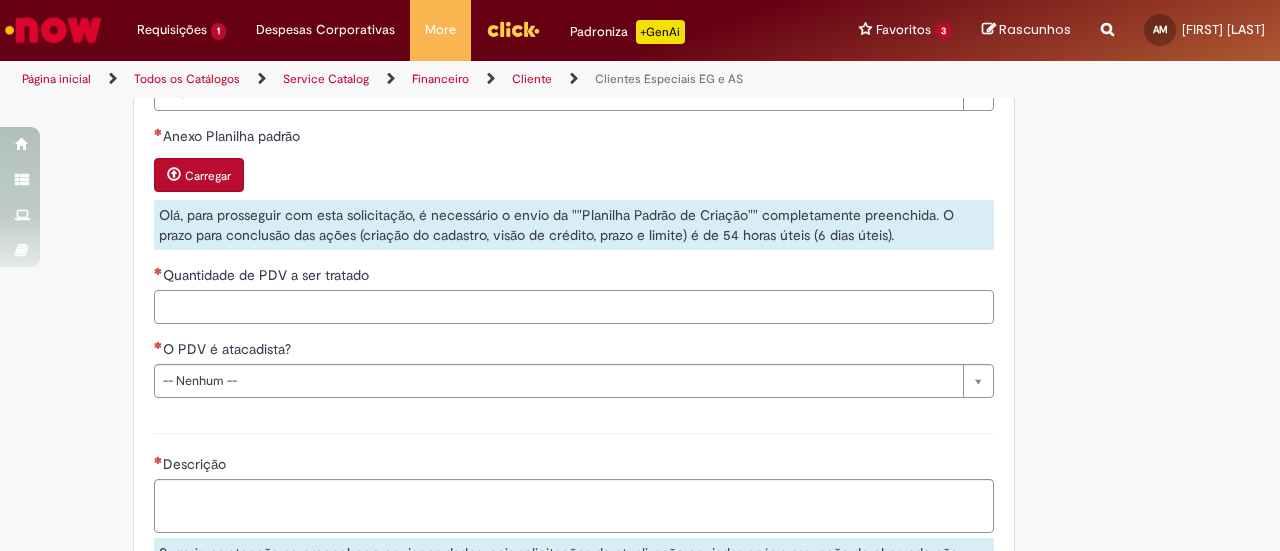 click on "Quantidade de PDV a ser tratado" at bounding box center (574, 307) 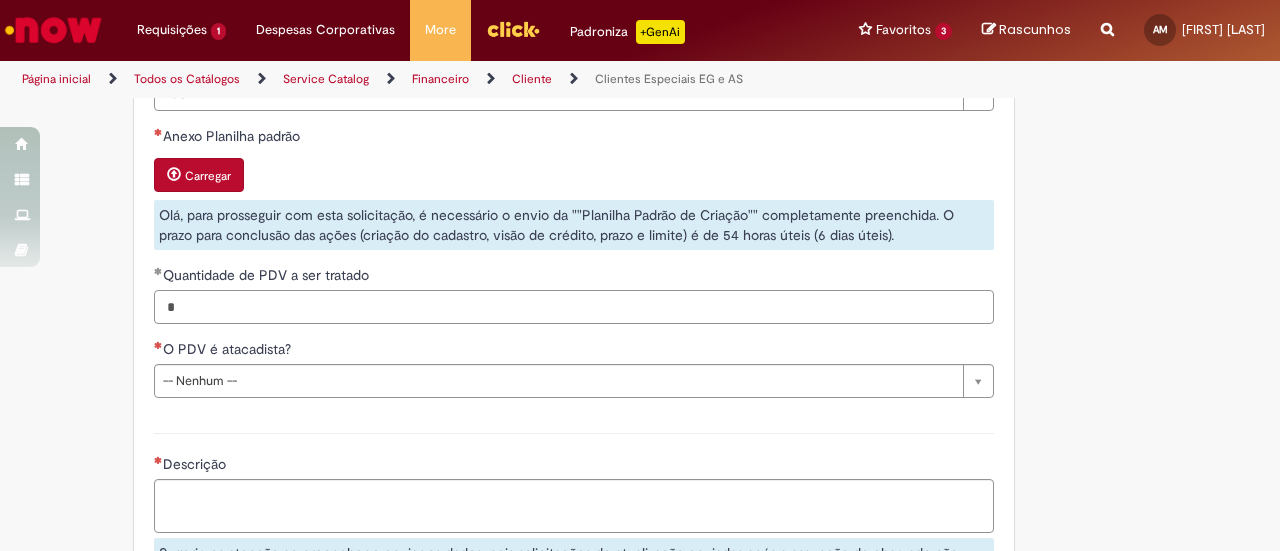 type on "*" 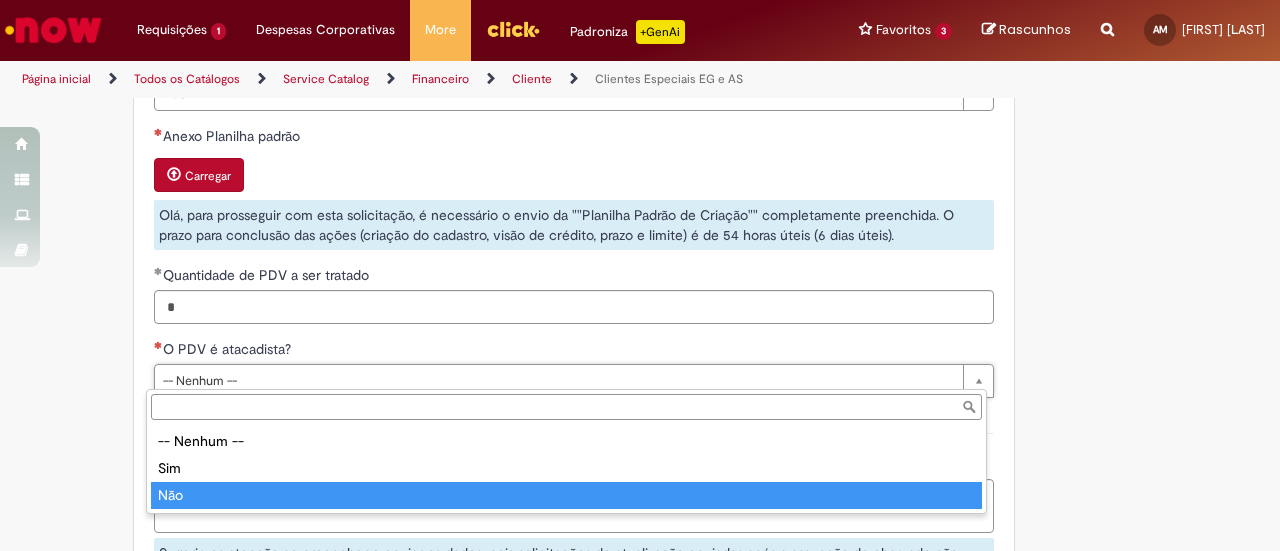 type on "***" 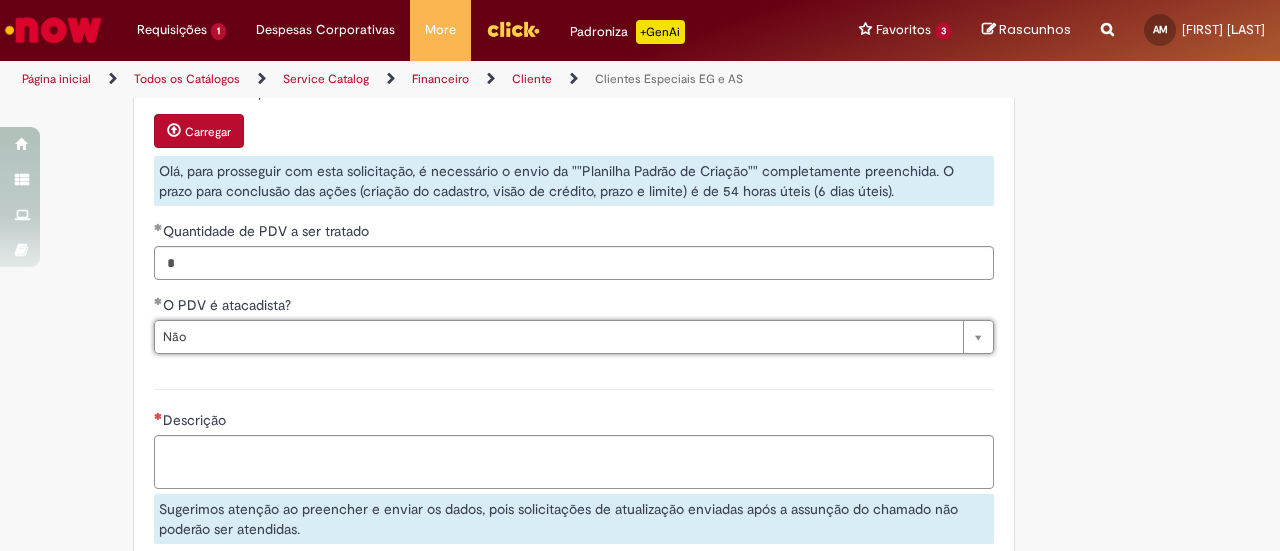 scroll, scrollTop: 1632, scrollLeft: 0, axis: vertical 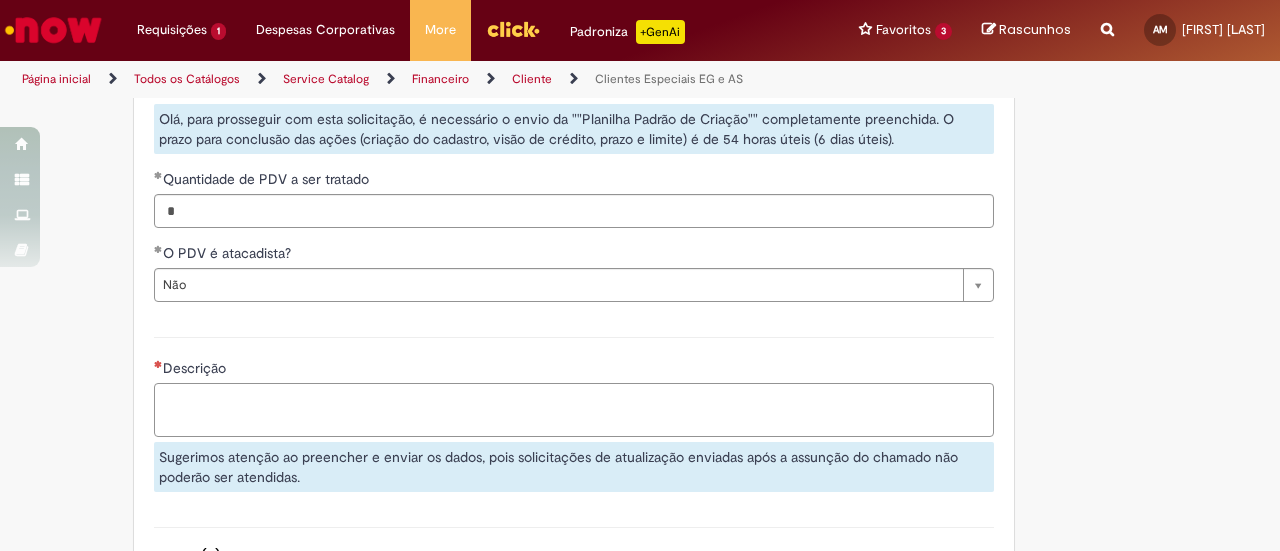 click on "Descrição" at bounding box center [574, 409] 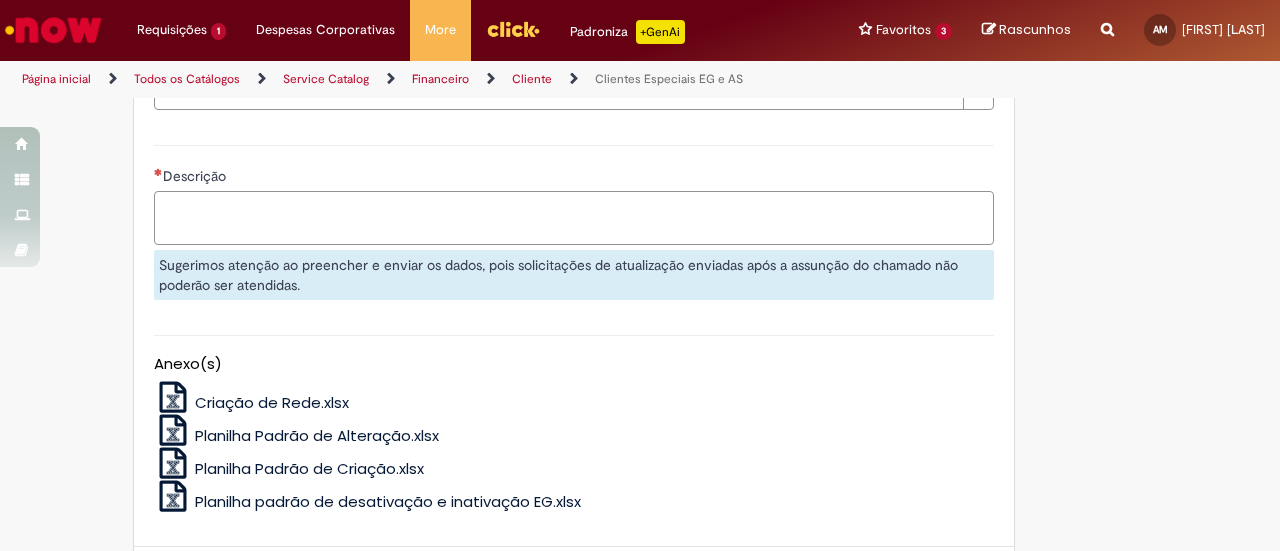 scroll, scrollTop: 1932, scrollLeft: 0, axis: vertical 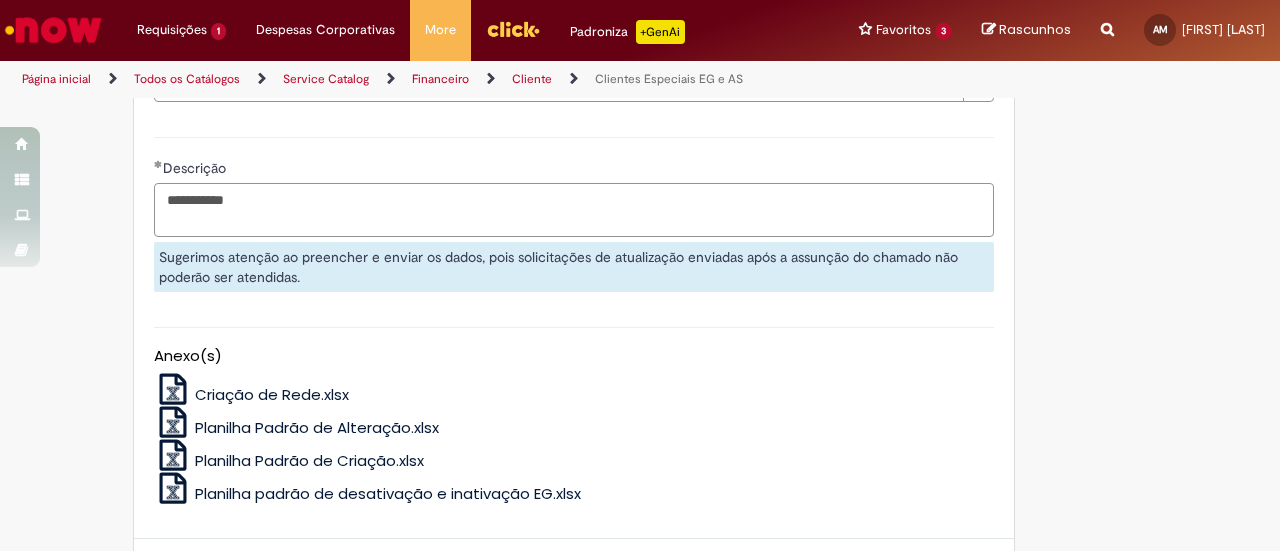 type on "**********" 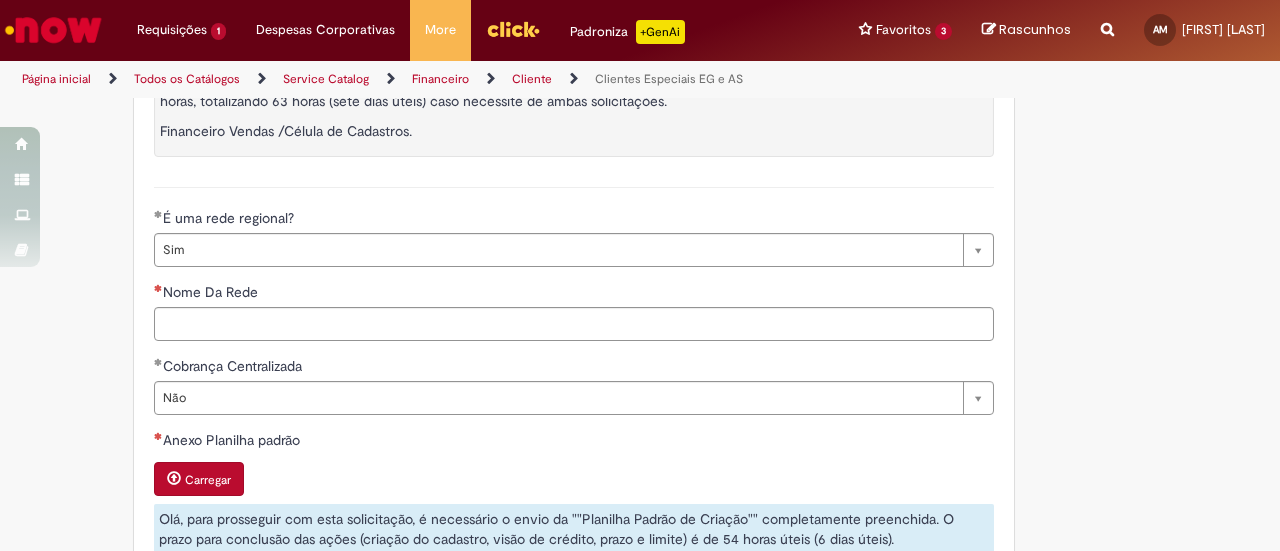 scroll, scrollTop: 1332, scrollLeft: 0, axis: vertical 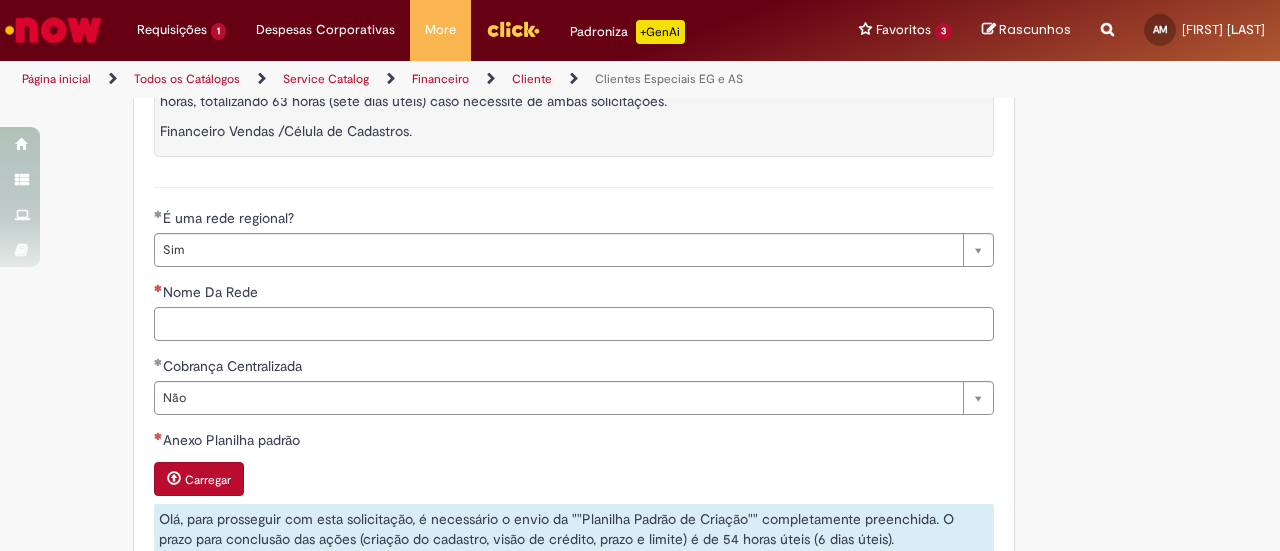 click on "Nome Da Rede" at bounding box center (574, 324) 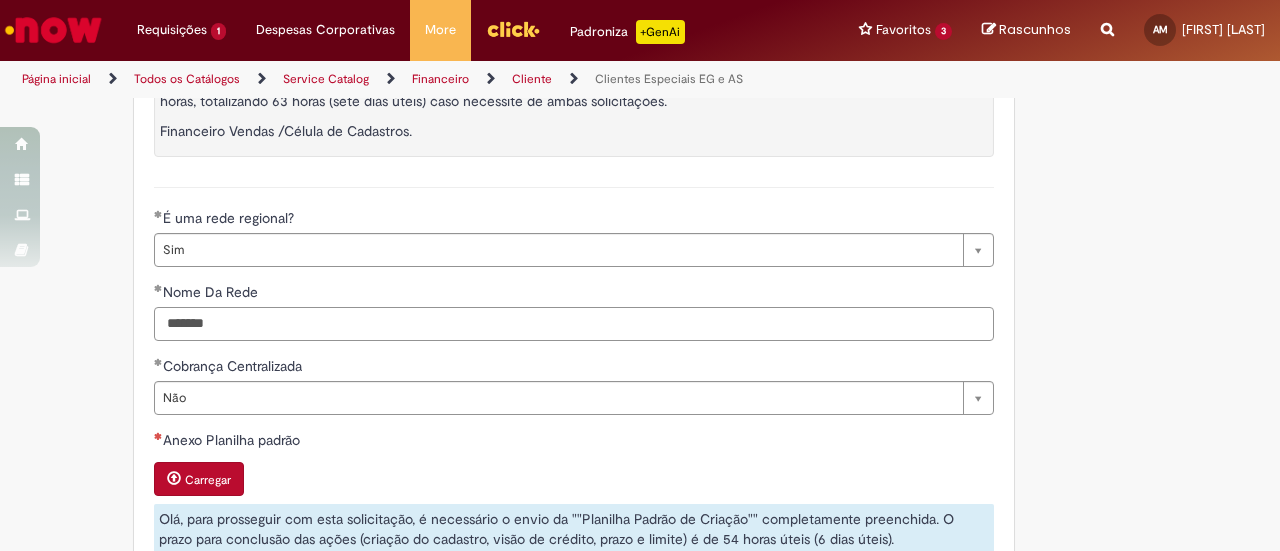 click on "*******" at bounding box center (574, 324) 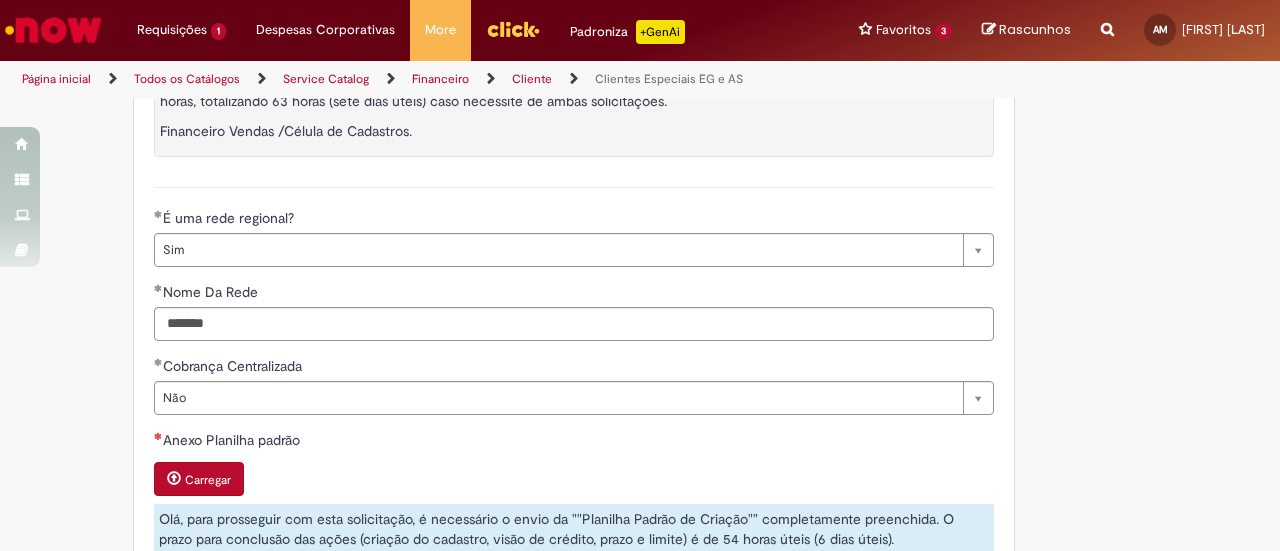 drag, startPoint x: 122, startPoint y: 334, endPoint x: 133, endPoint y: 334, distance: 11 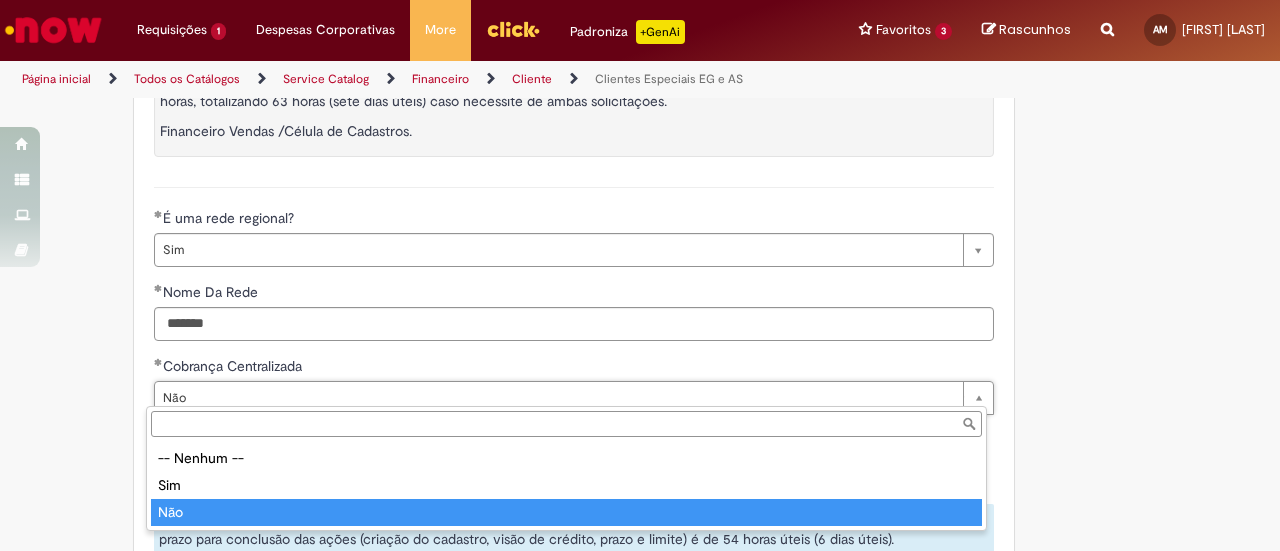 type on "***" 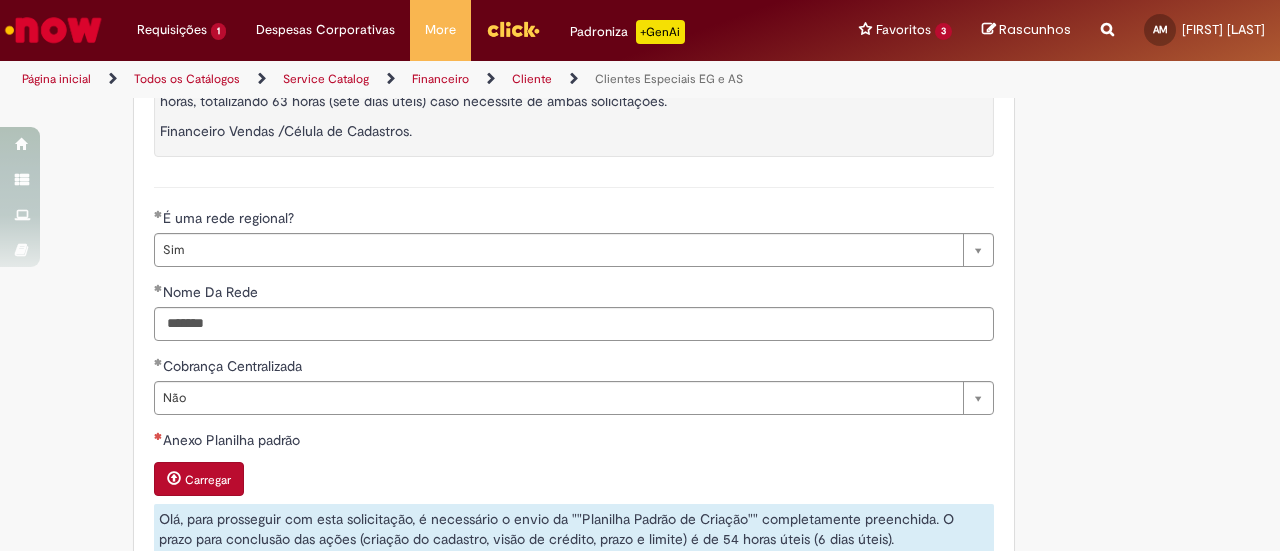 scroll, scrollTop: 0, scrollLeft: 0, axis: both 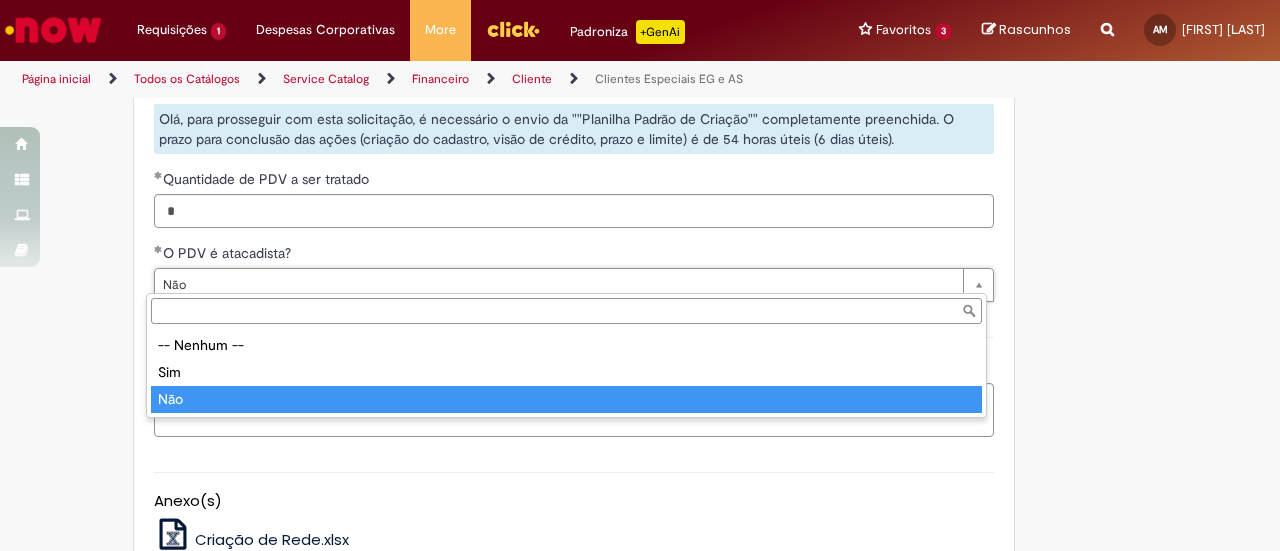 type on "***" 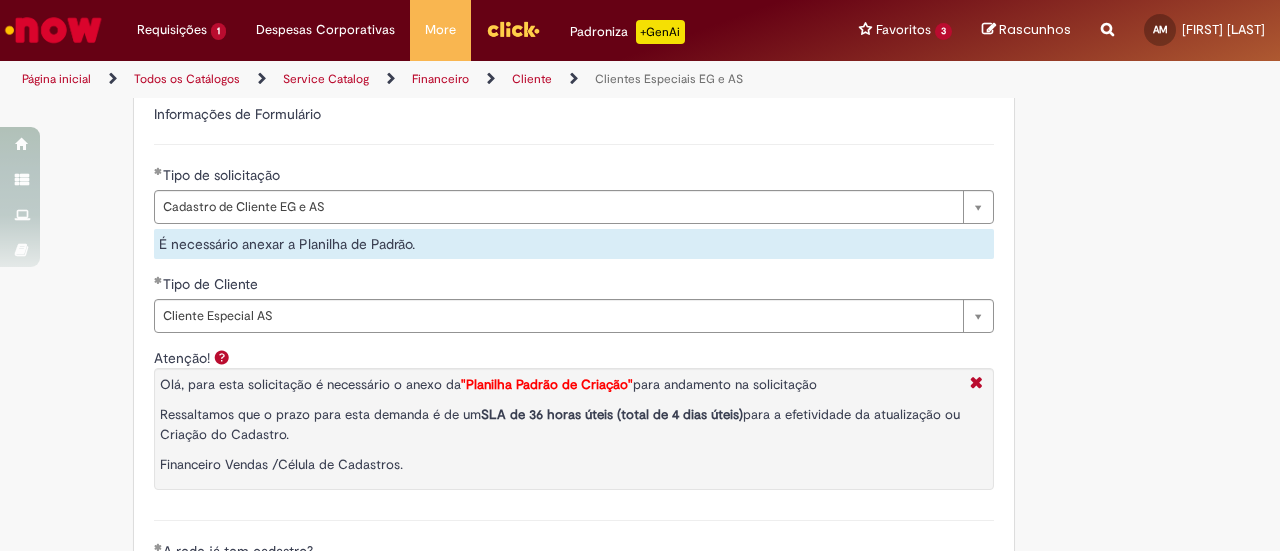 scroll, scrollTop: 1232, scrollLeft: 0, axis: vertical 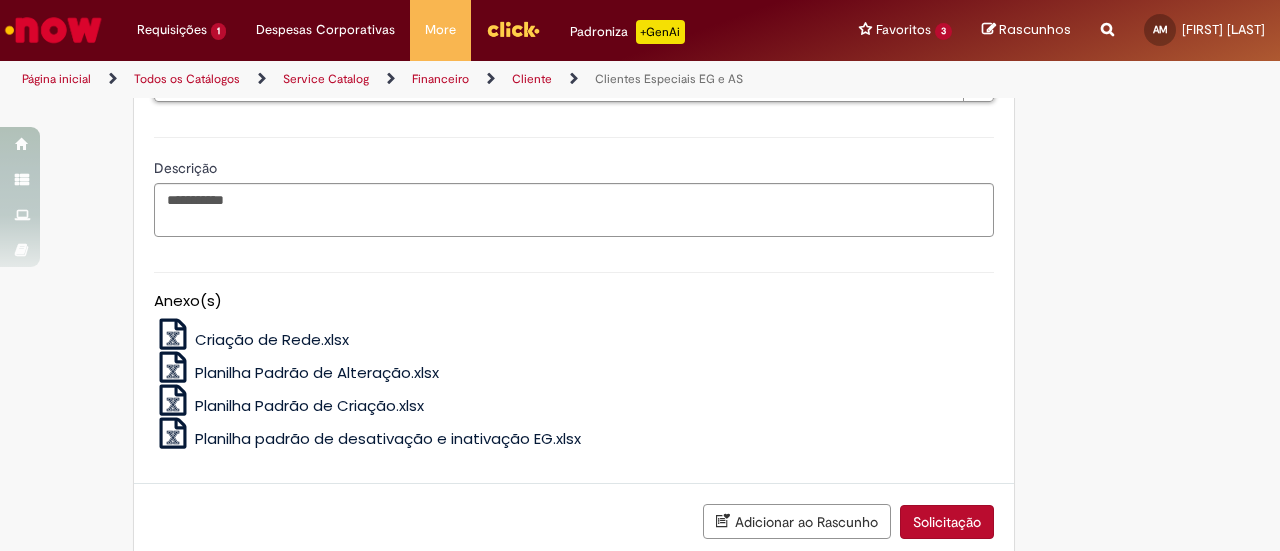 click on "Planilha Padrão de Criação.xlsx" at bounding box center [309, 405] 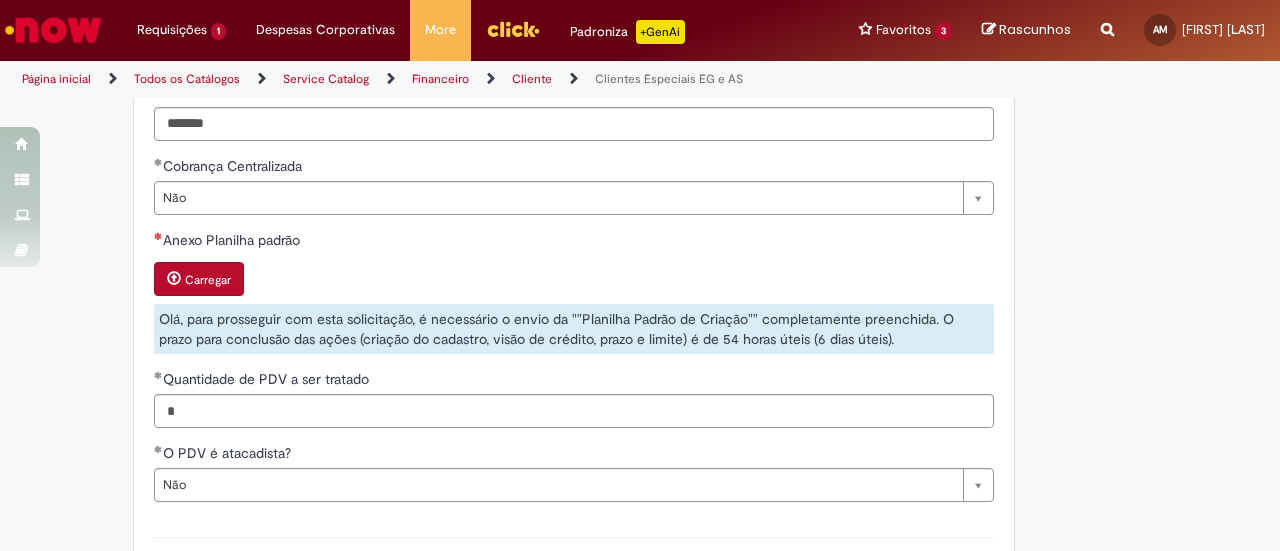 scroll, scrollTop: 1632, scrollLeft: 0, axis: vertical 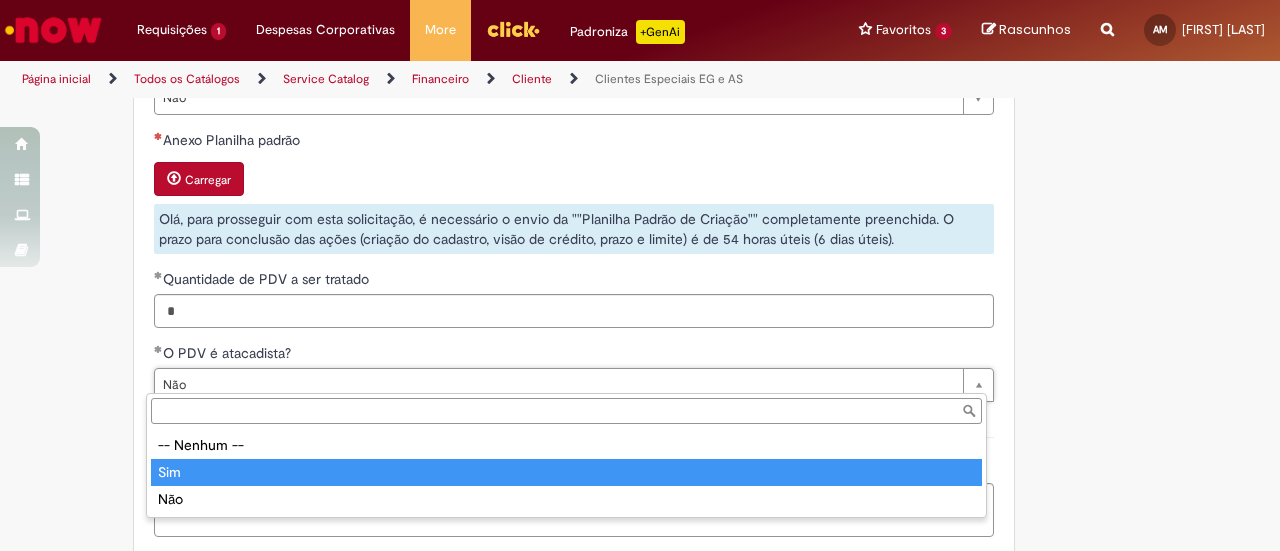 type on "***" 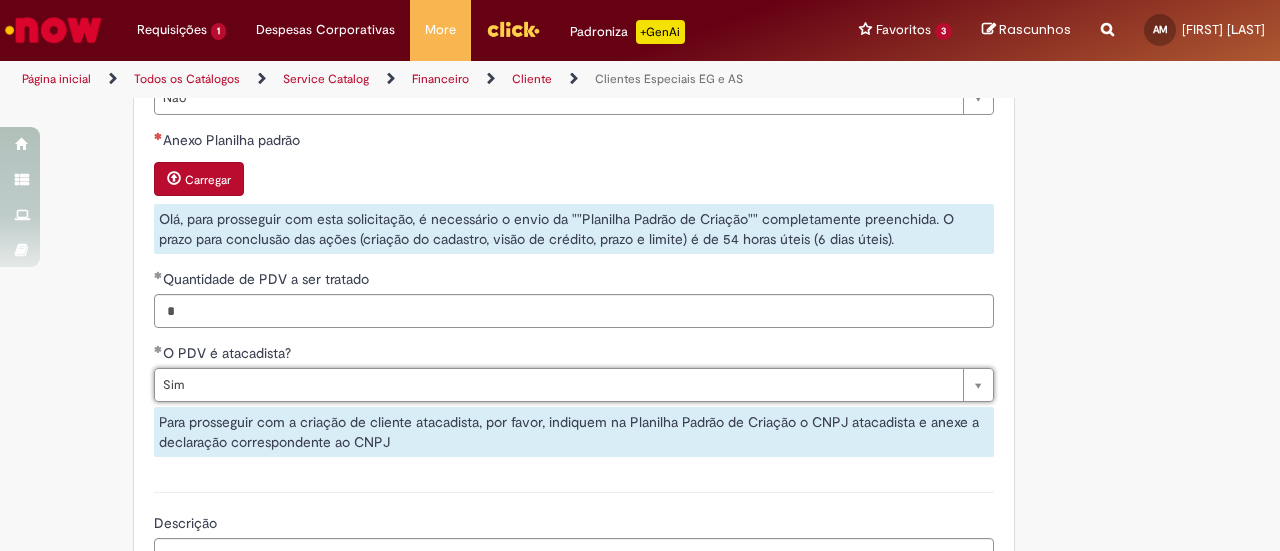 scroll, scrollTop: 0, scrollLeft: 22, axis: horizontal 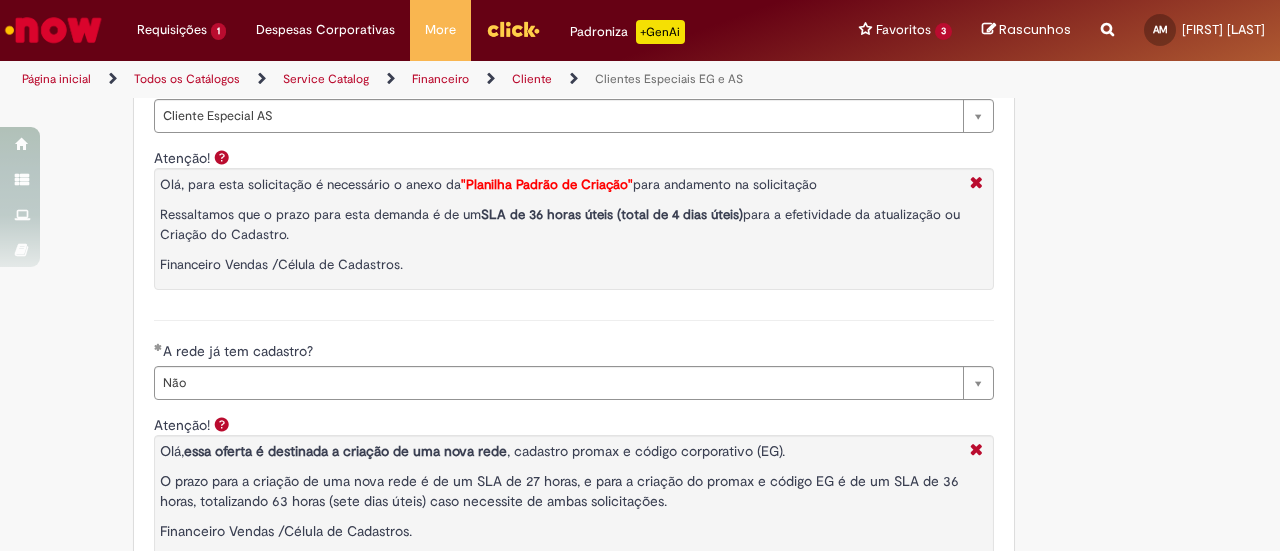 click on "**********" at bounding box center (574, 518) 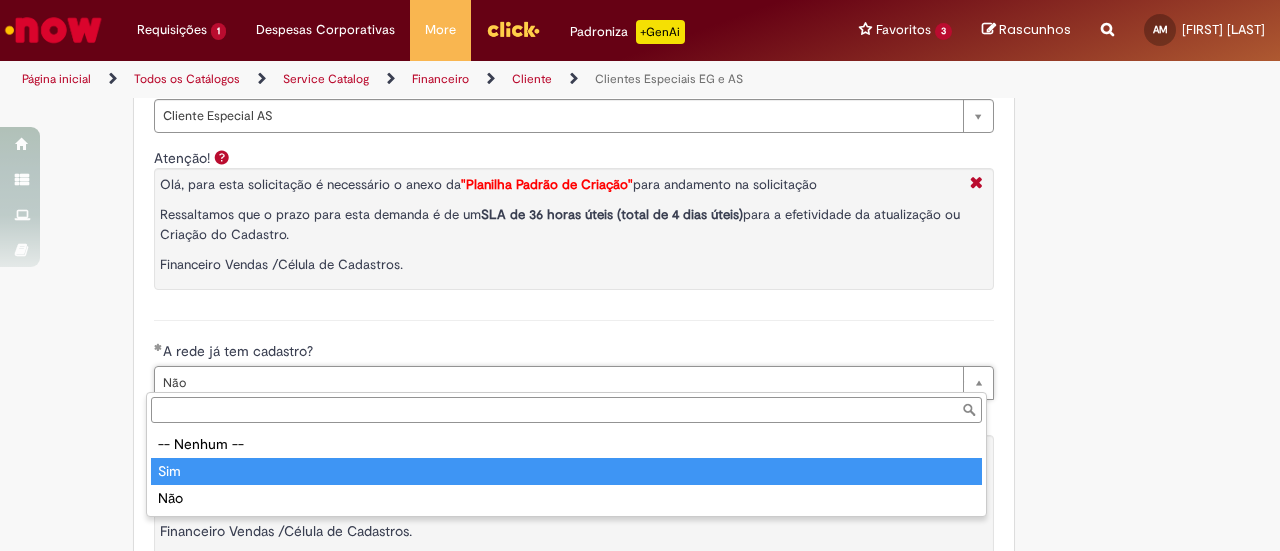 type on "***" 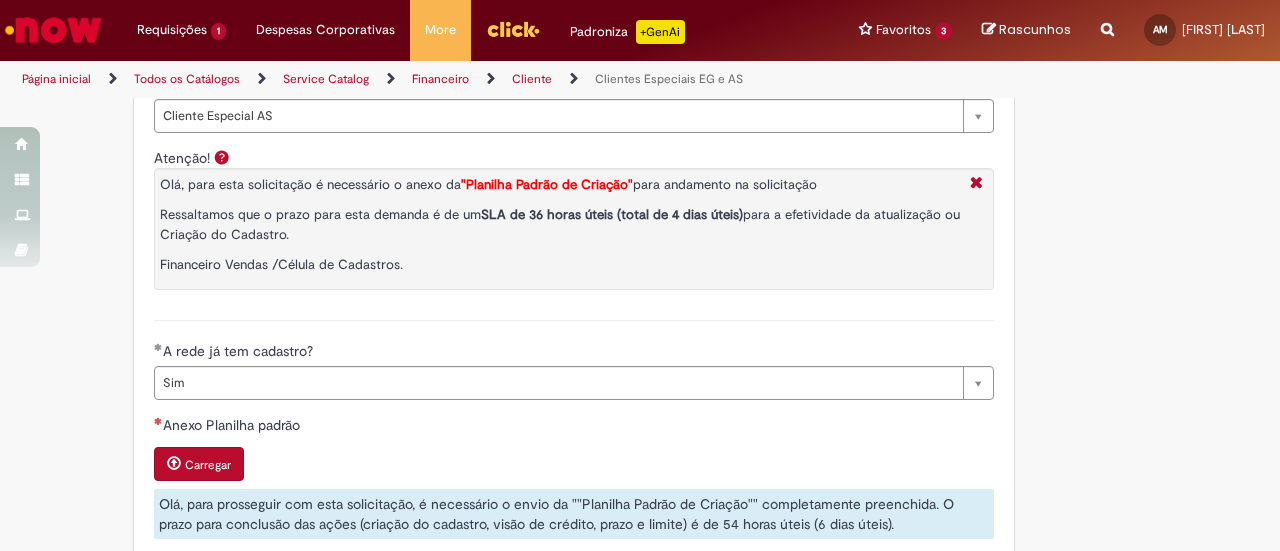 scroll, scrollTop: 0, scrollLeft: 0, axis: both 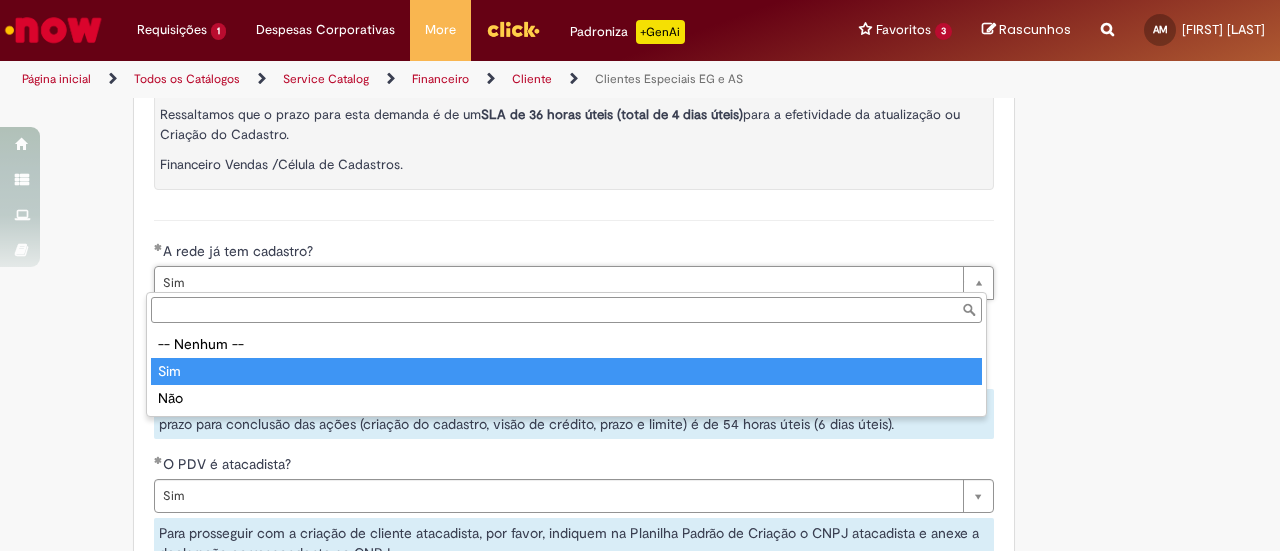 type on "***" 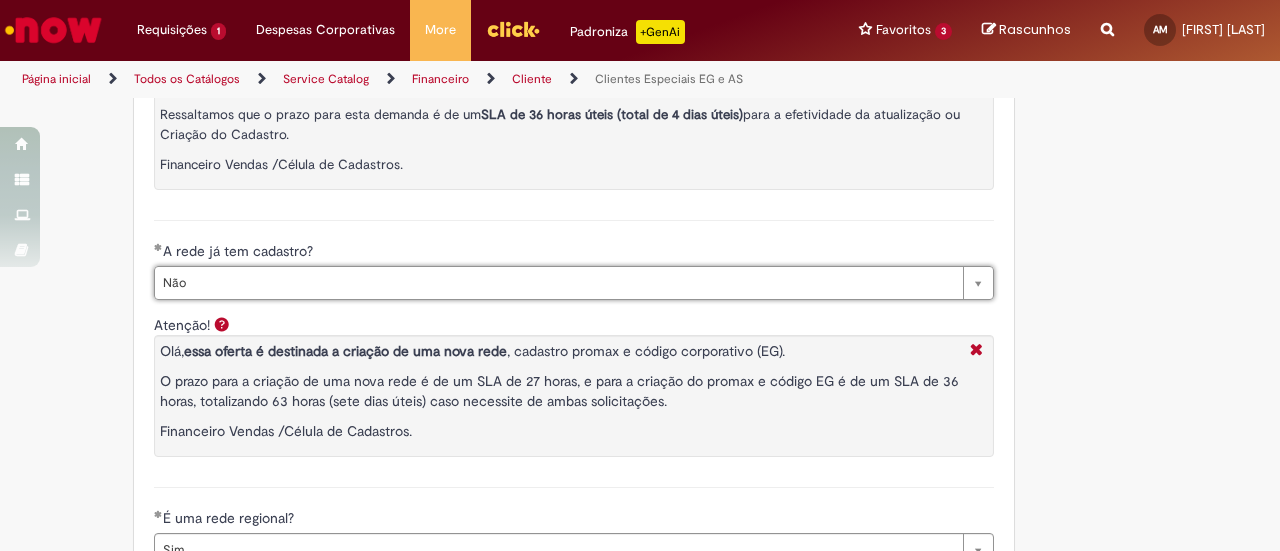 scroll, scrollTop: 0, scrollLeft: 22, axis: horizontal 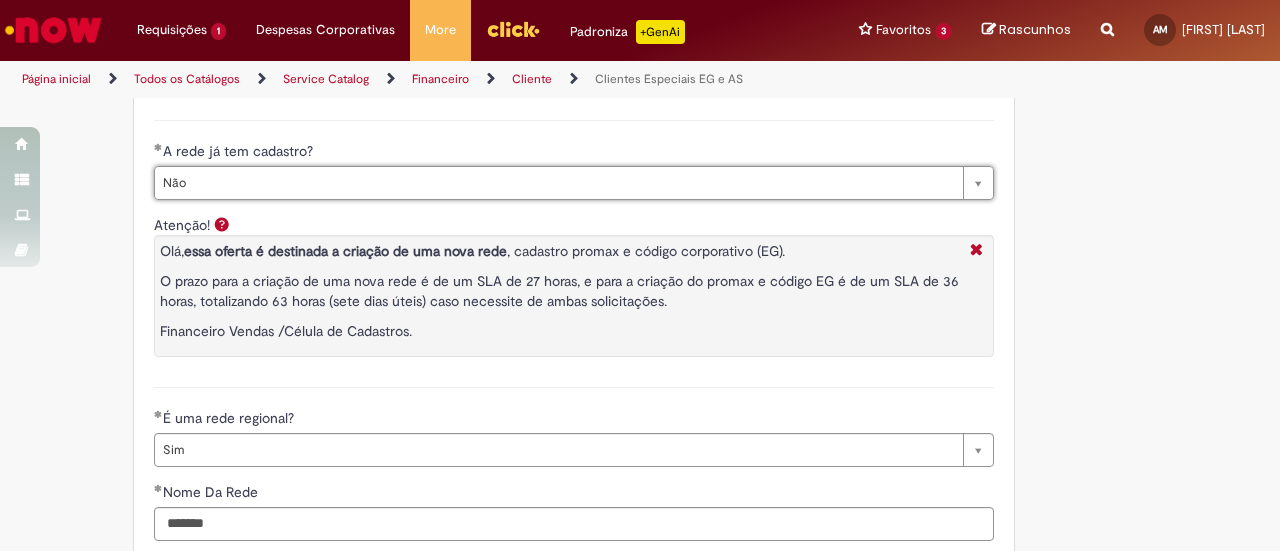click on "**********" at bounding box center [574, 318] 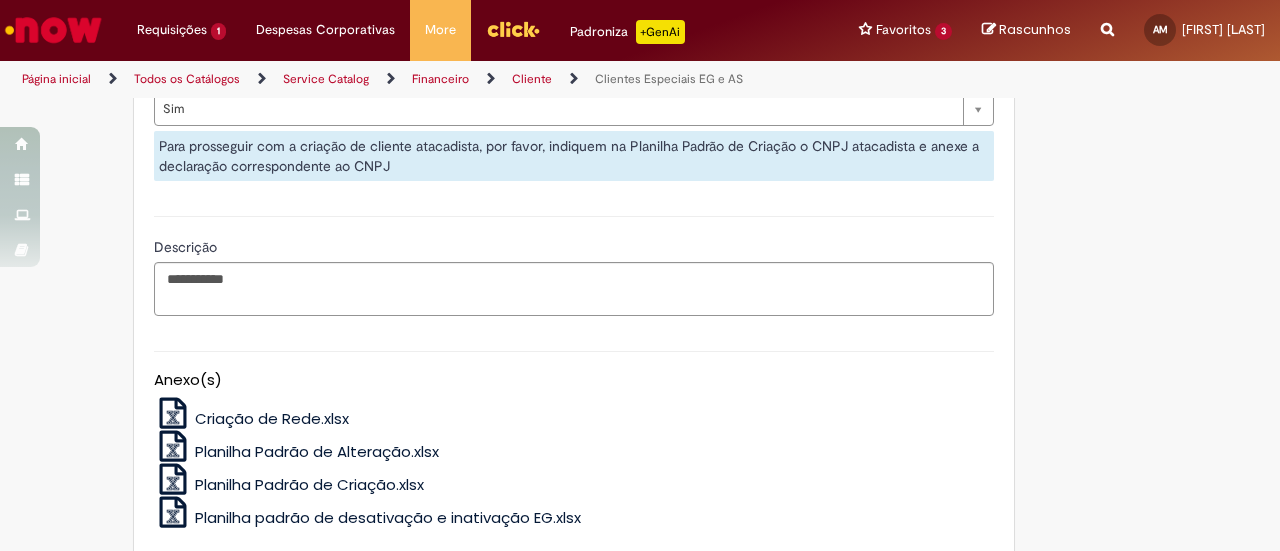 scroll, scrollTop: 1812, scrollLeft: 0, axis: vertical 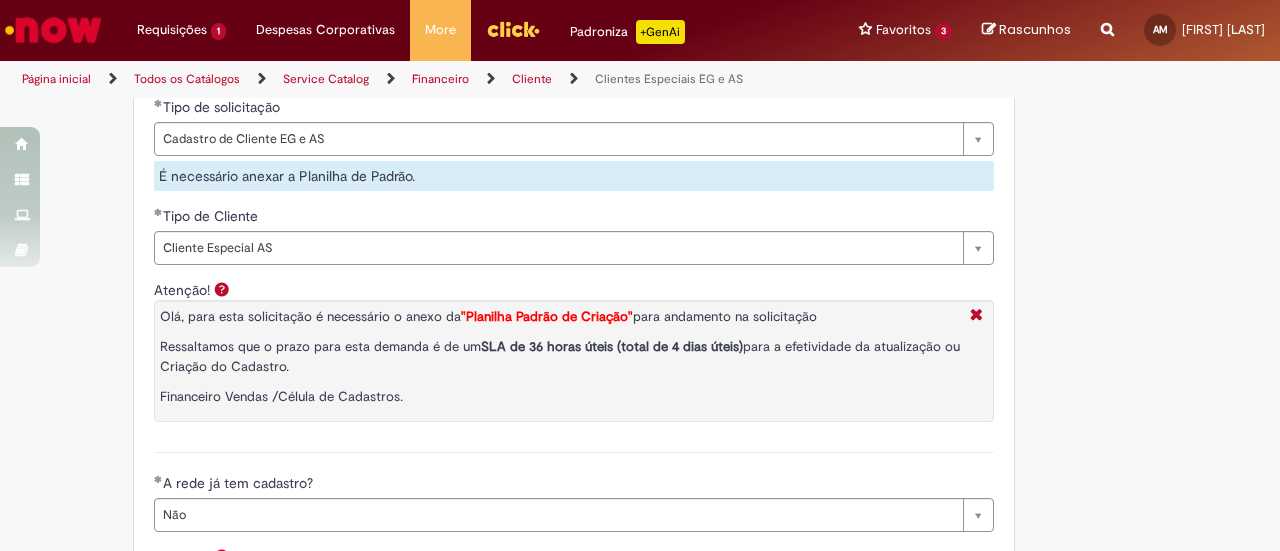 click on "Olá, para esta solicitação é necessário o anexo da  "Planilha Padrão de Criação"  para andamento na solicitação
Ressaltamos que o prazo para esta demanda é de um  SLA de 36 horas úteis (total de 4 dias úteis)  para a efetividade da atualização ou Criação do Cadastro.
Financeiro Vendas /Célula de Cadastros." at bounding box center (574, 361) 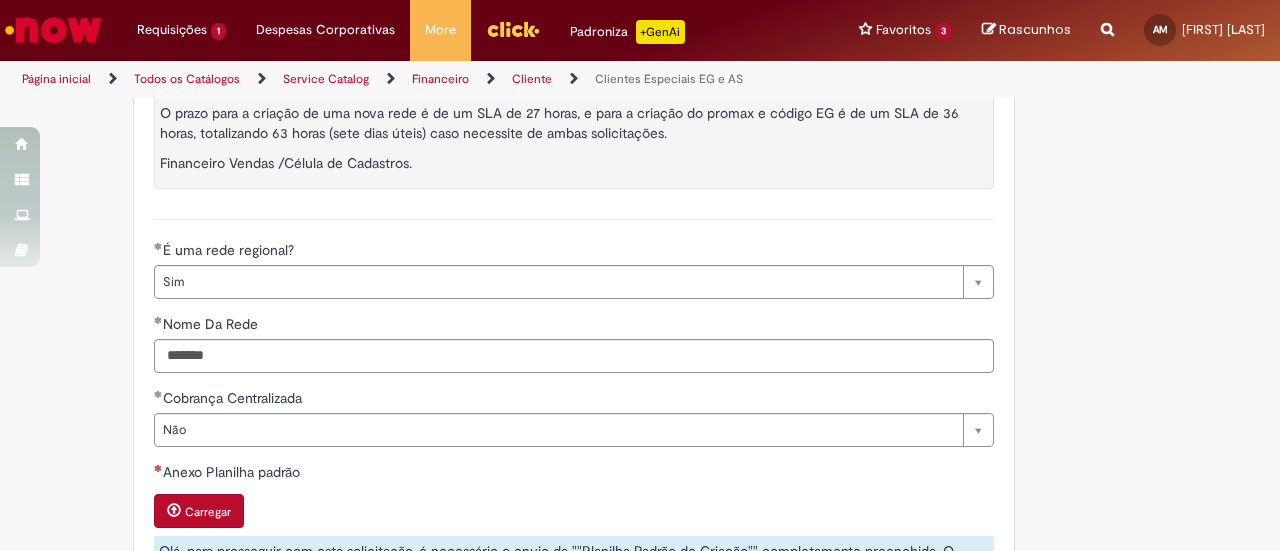 scroll, scrollTop: 1600, scrollLeft: 0, axis: vertical 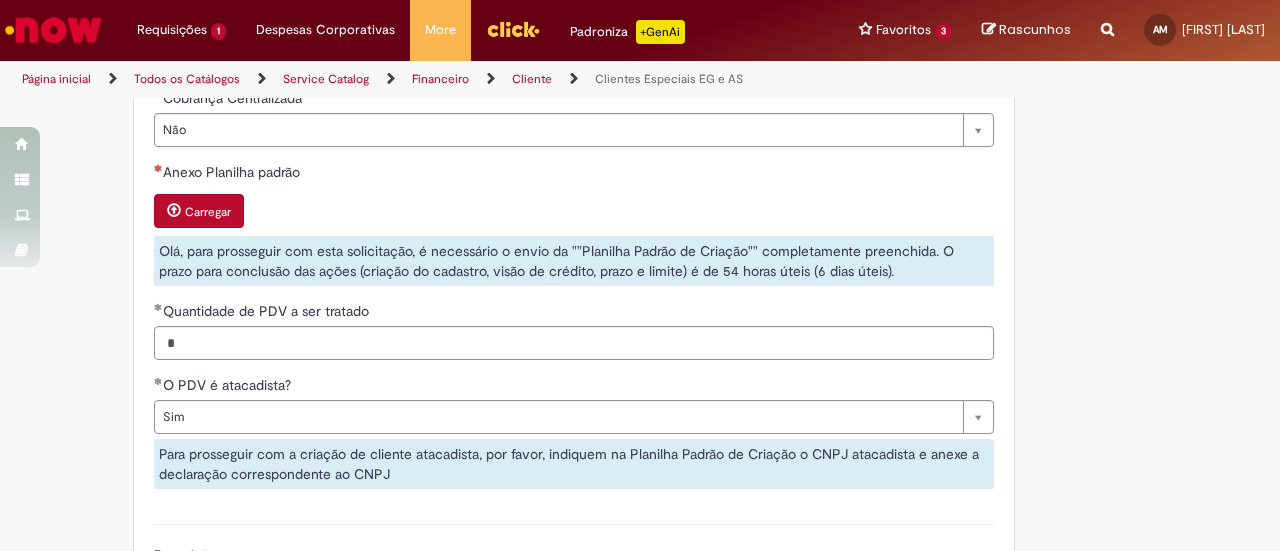 click on "Carregar" at bounding box center (208, 212) 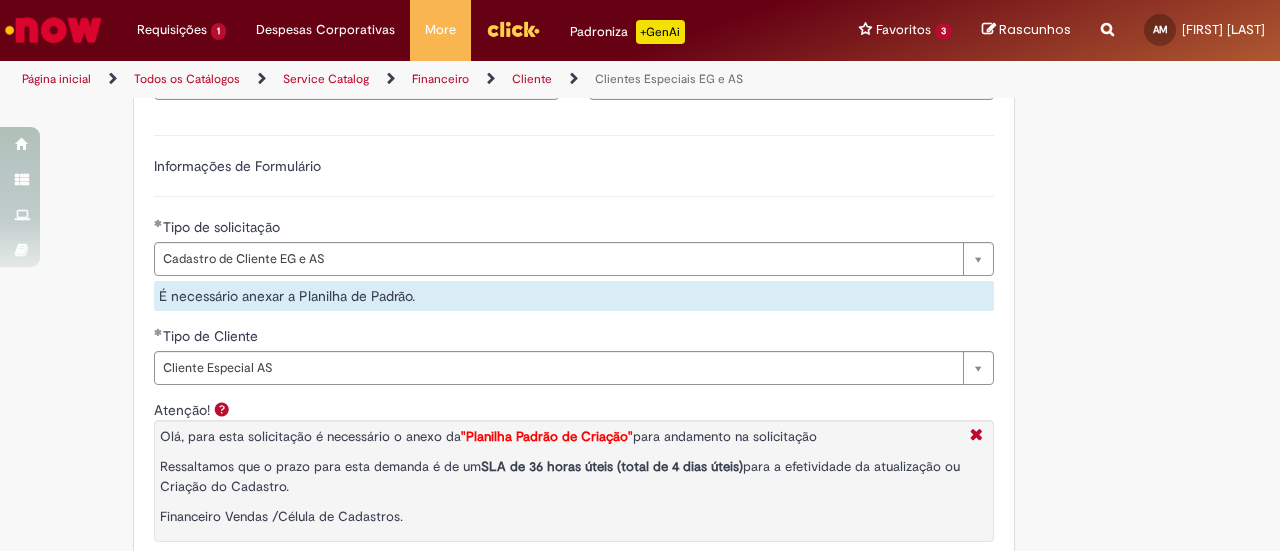 scroll, scrollTop: 900, scrollLeft: 0, axis: vertical 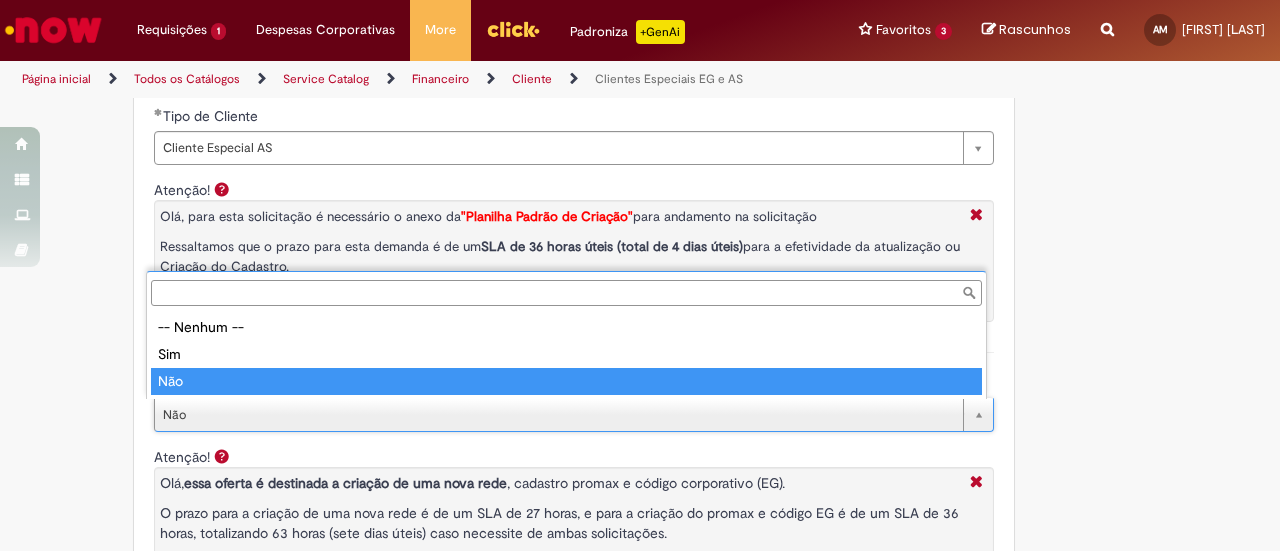 type on "***" 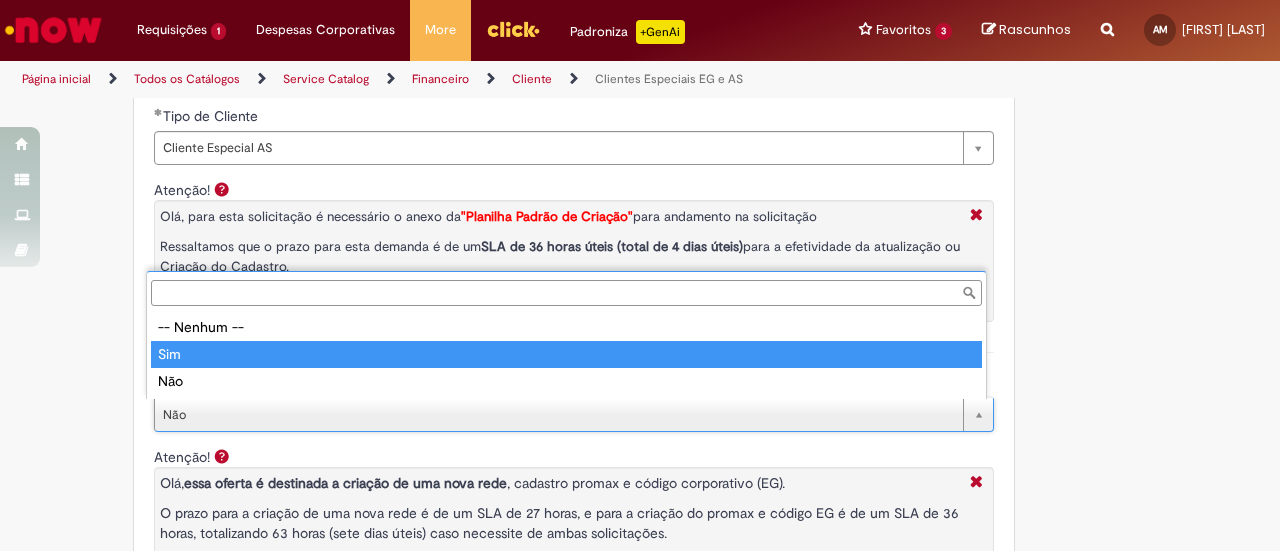 type on "***" 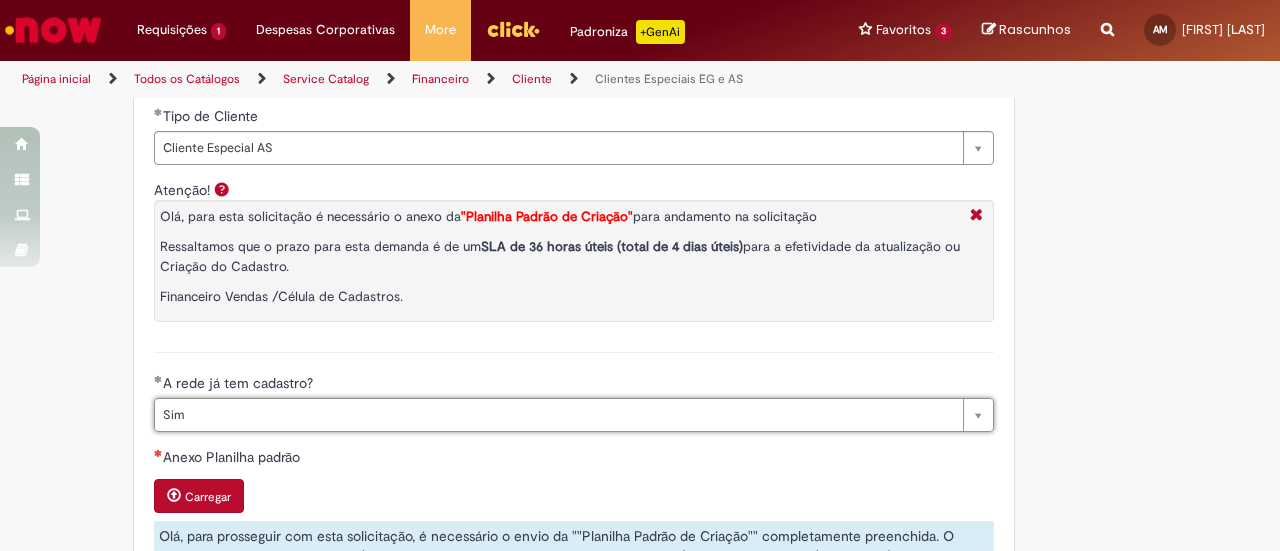 scroll, scrollTop: 0, scrollLeft: 22, axis: horizontal 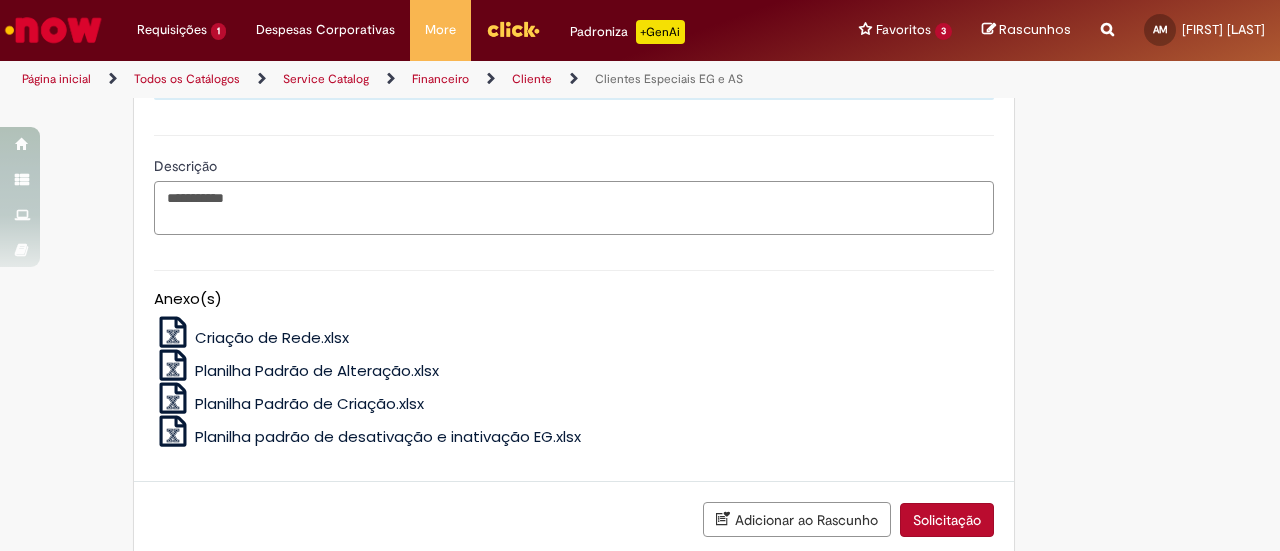 click on "**********" at bounding box center [574, 207] 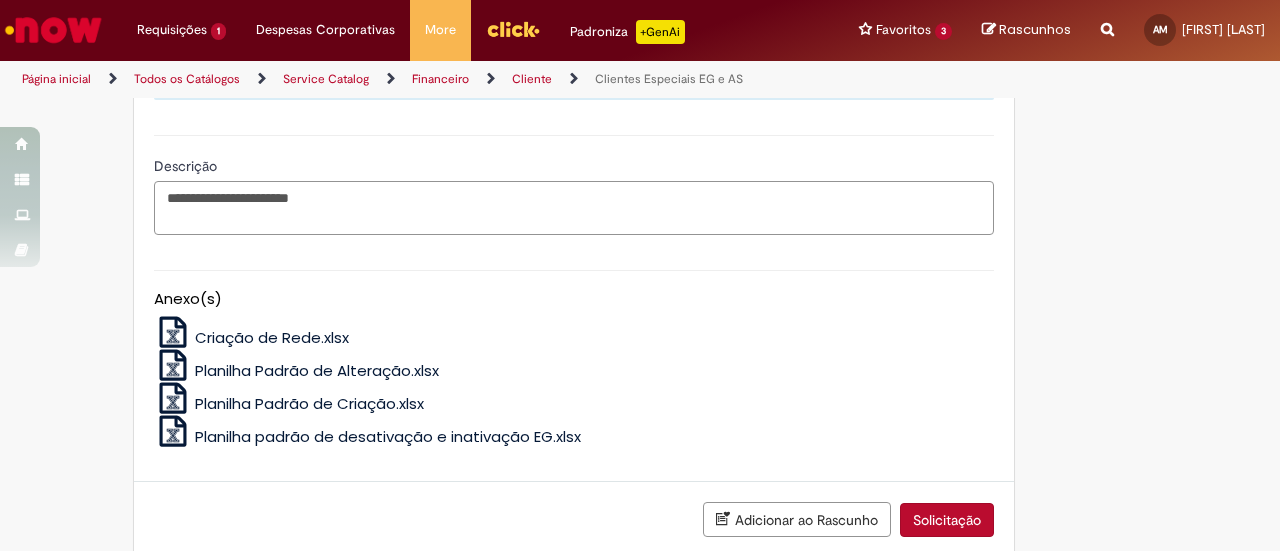 click on "**********" at bounding box center (574, 207) 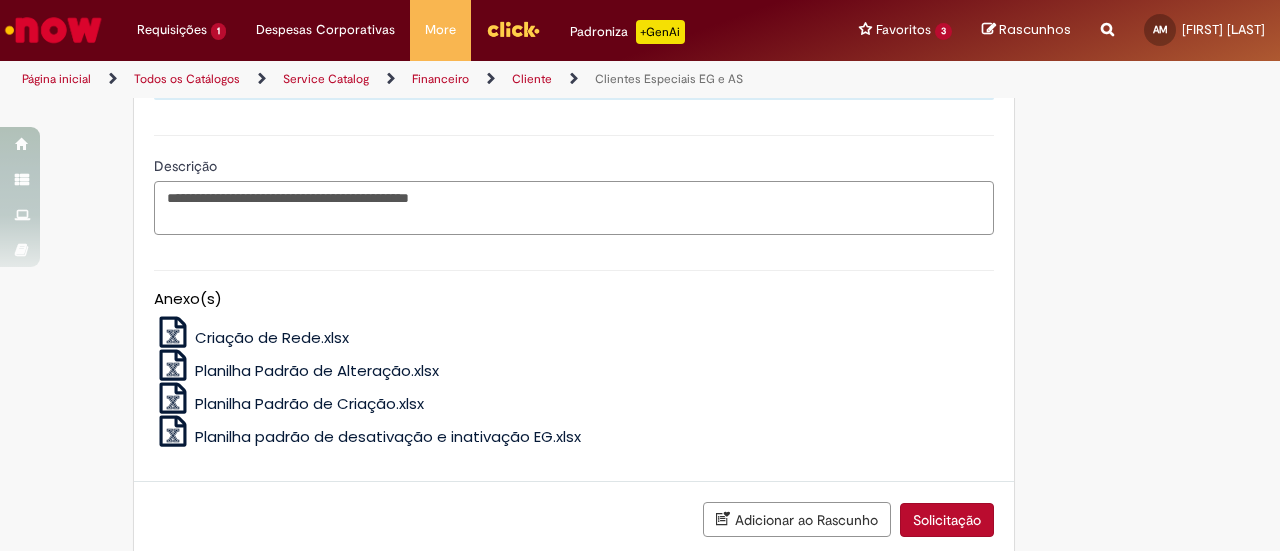 type on "**********" 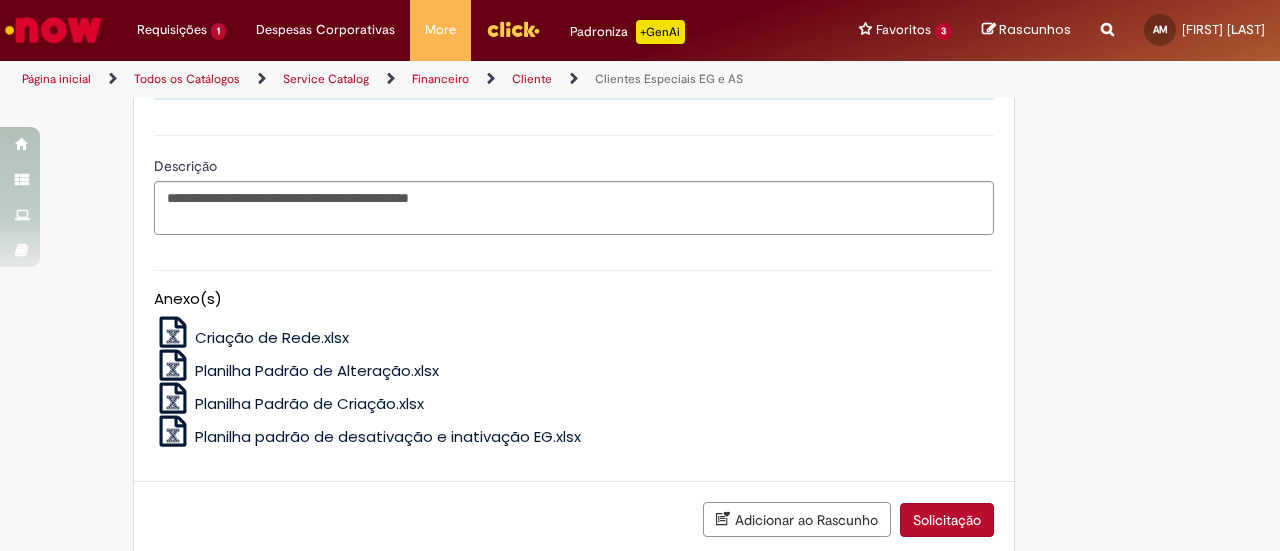 click on "**********" at bounding box center (542, -410) 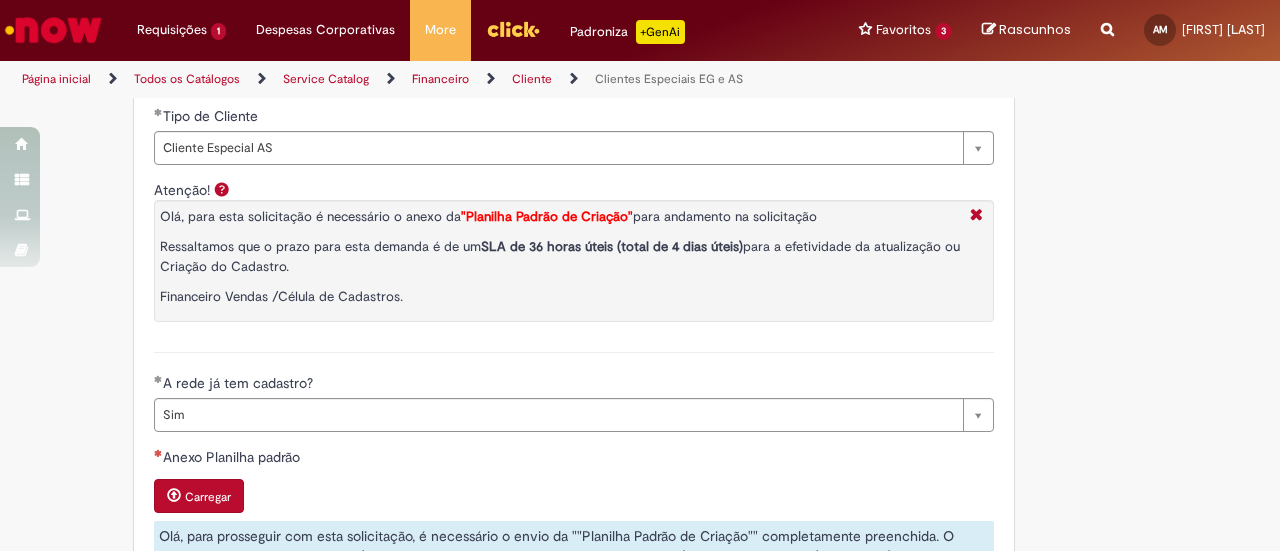 scroll, scrollTop: 1524, scrollLeft: 0, axis: vertical 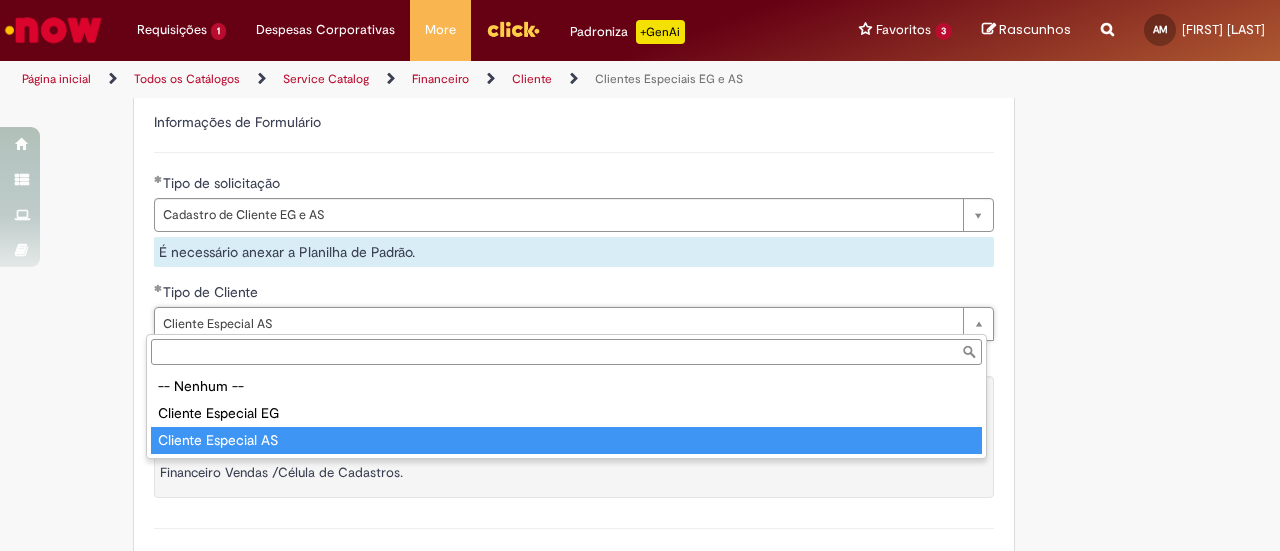 type on "**********" 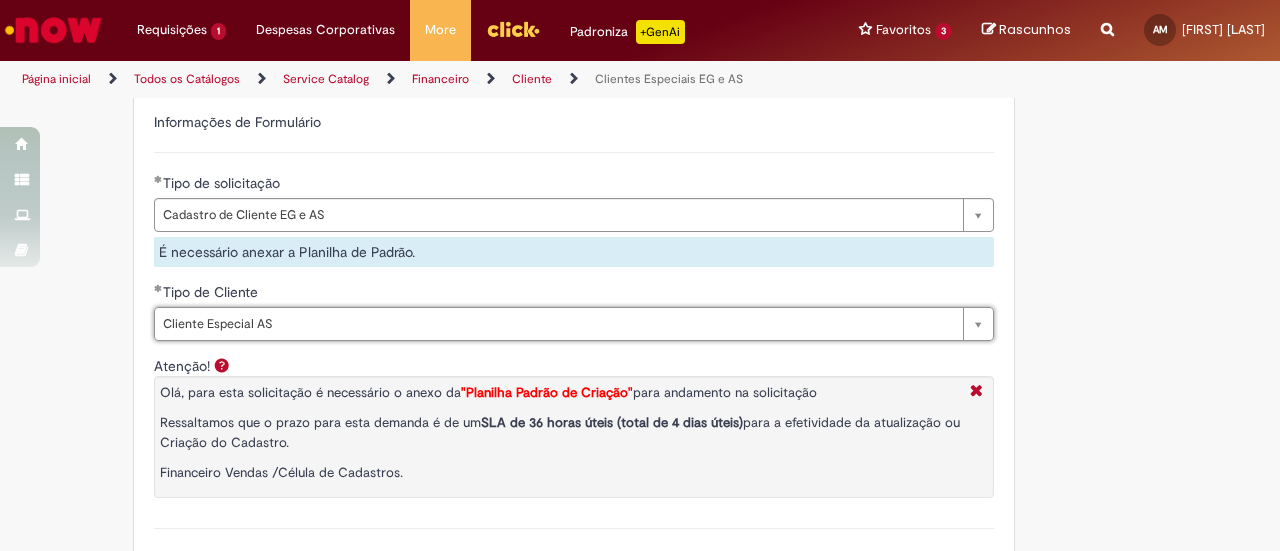 scroll, scrollTop: 0, scrollLeft: 118, axis: horizontal 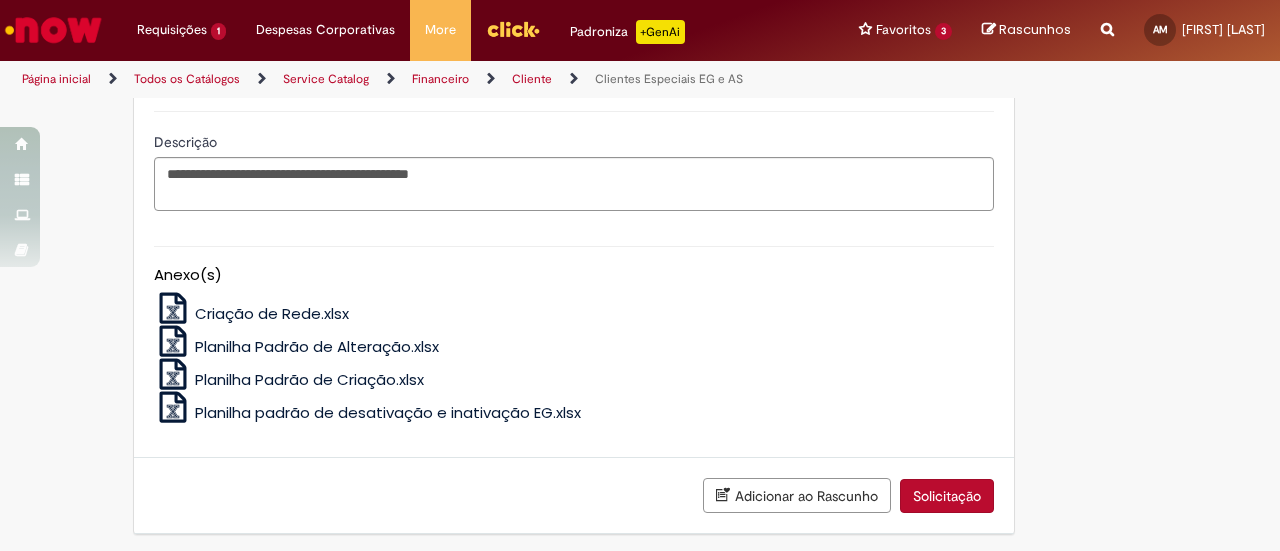 click on "Planilha Padrão de Alteração.xlsx" at bounding box center (317, 346) 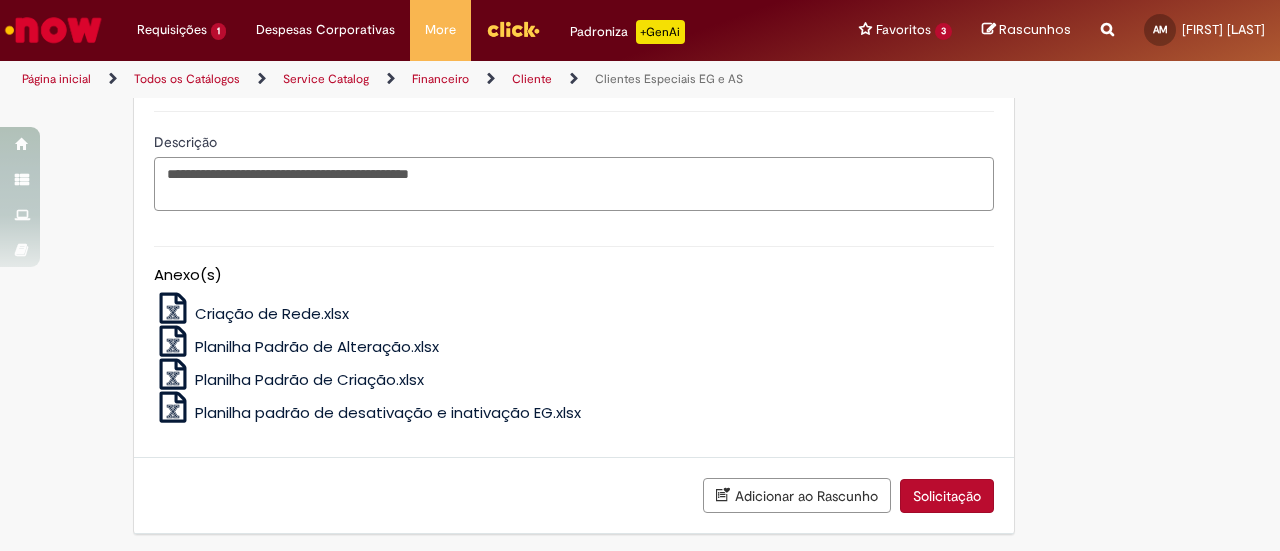 click on "**********" at bounding box center [574, 183] 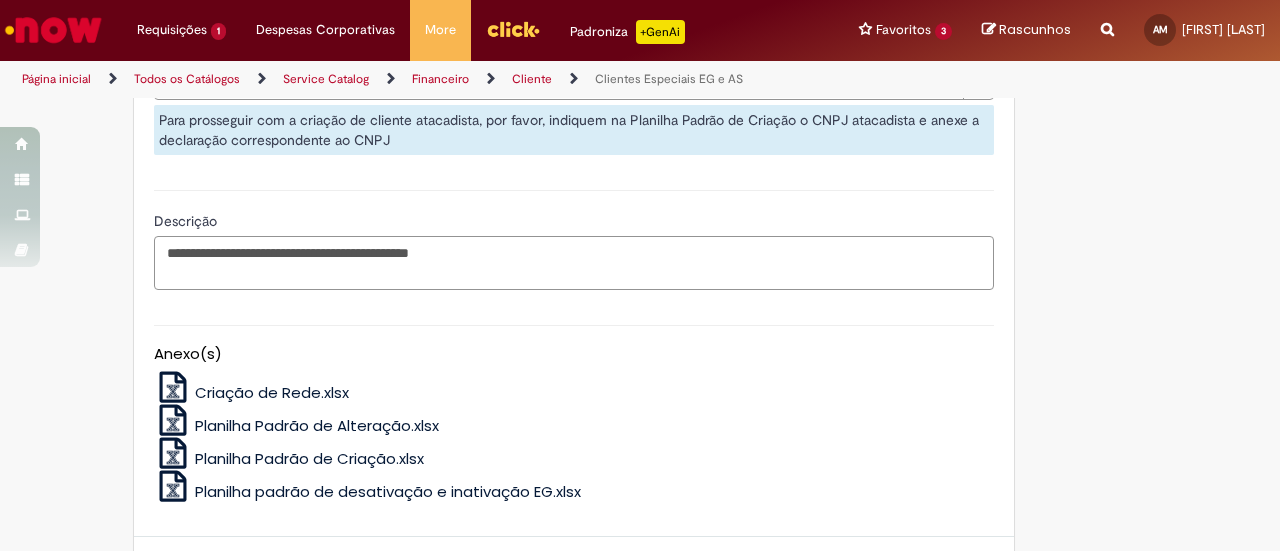 scroll, scrollTop: 1447, scrollLeft: 0, axis: vertical 